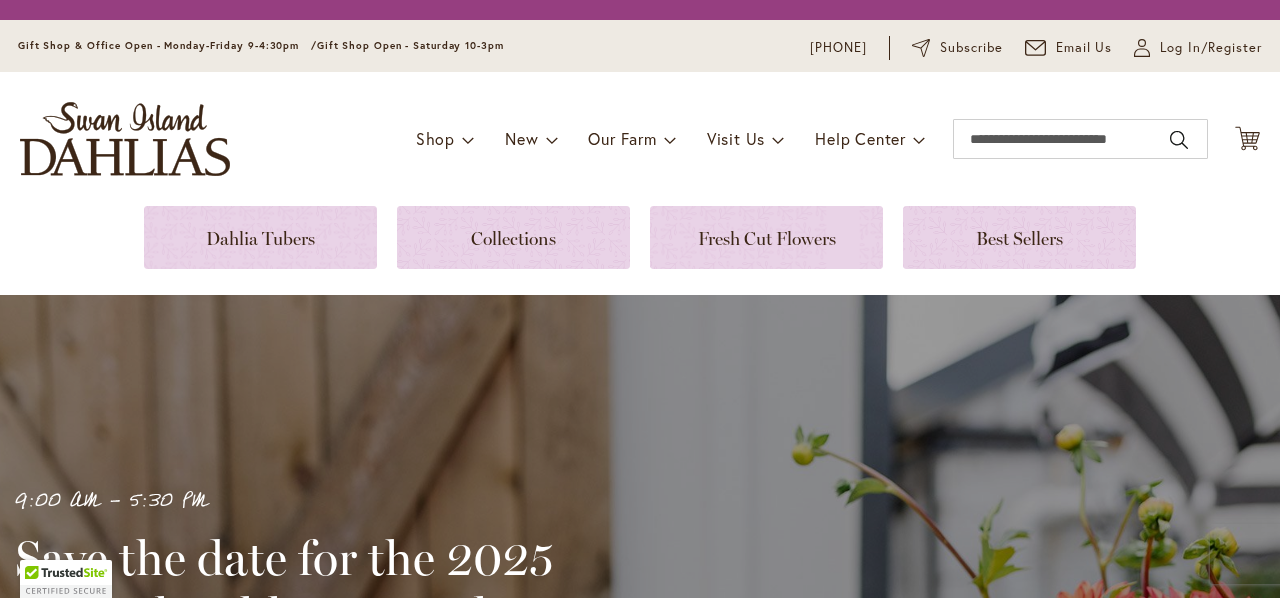 scroll, scrollTop: 0, scrollLeft: 0, axis: both 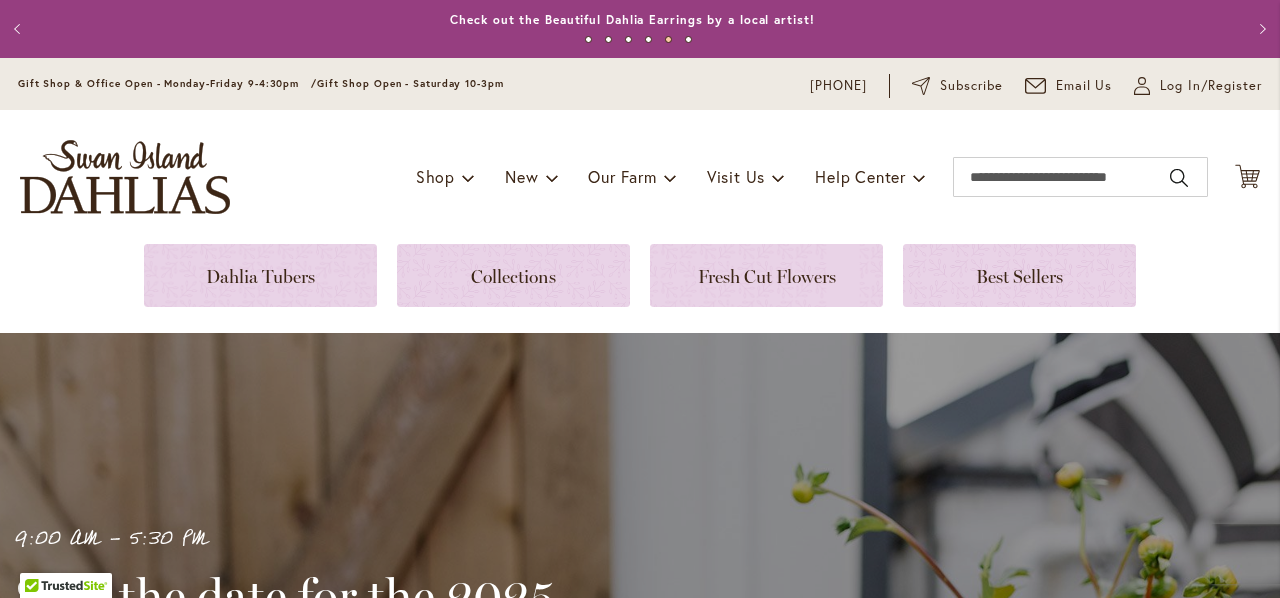 type on "**********" 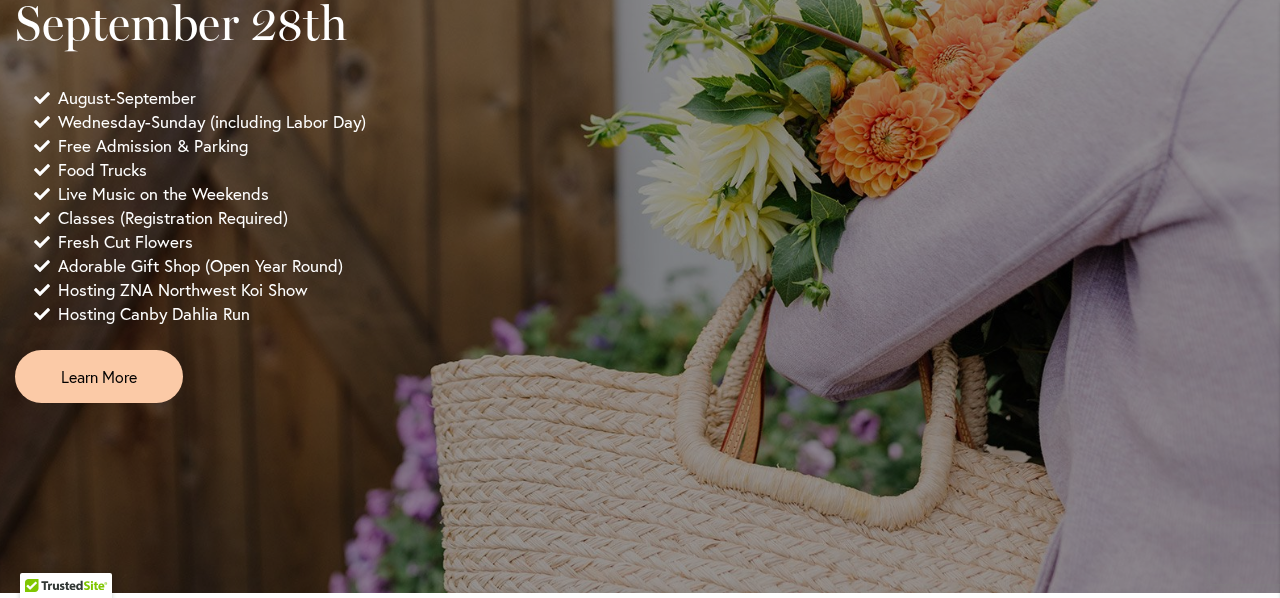 scroll, scrollTop: 802, scrollLeft: 0, axis: vertical 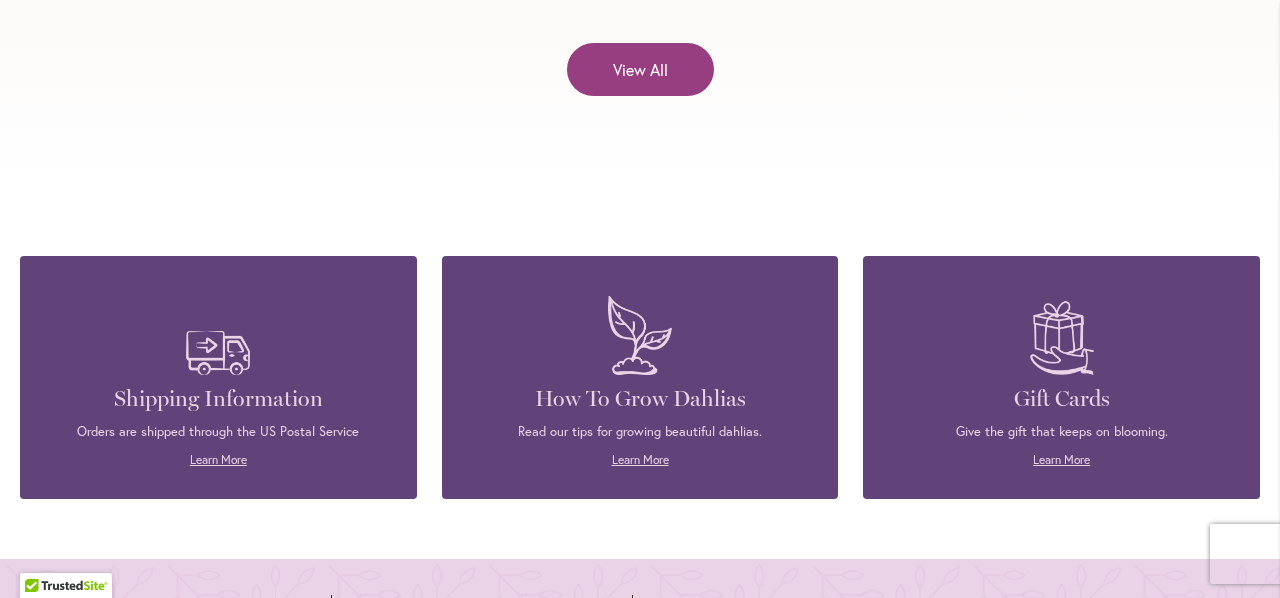 click on "2025 – It’s Bloom Time, Baby! The Festival You Wait for All Year Is Almost Here…" at bounding box center (222, -135) 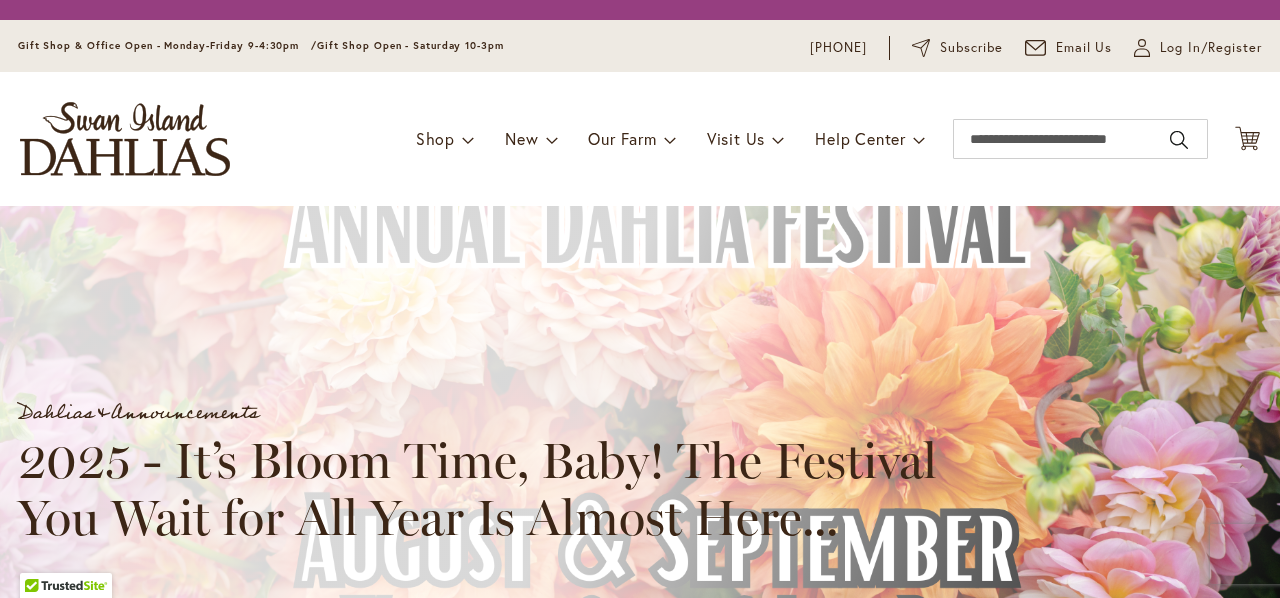 scroll, scrollTop: 0, scrollLeft: 0, axis: both 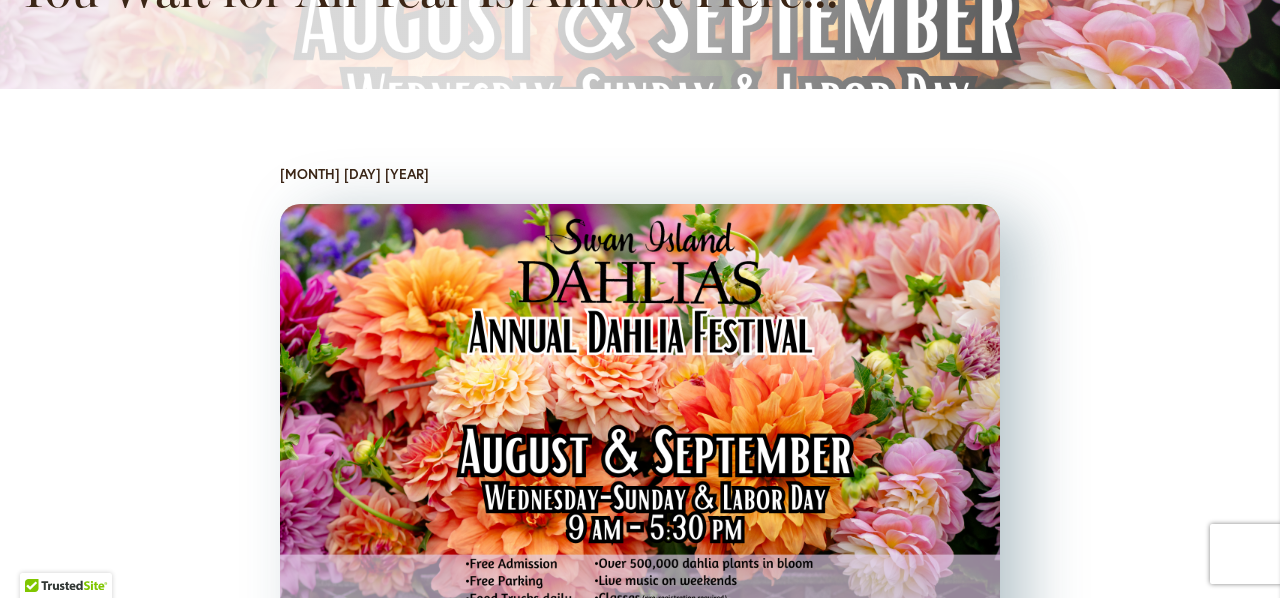 type on "**********" 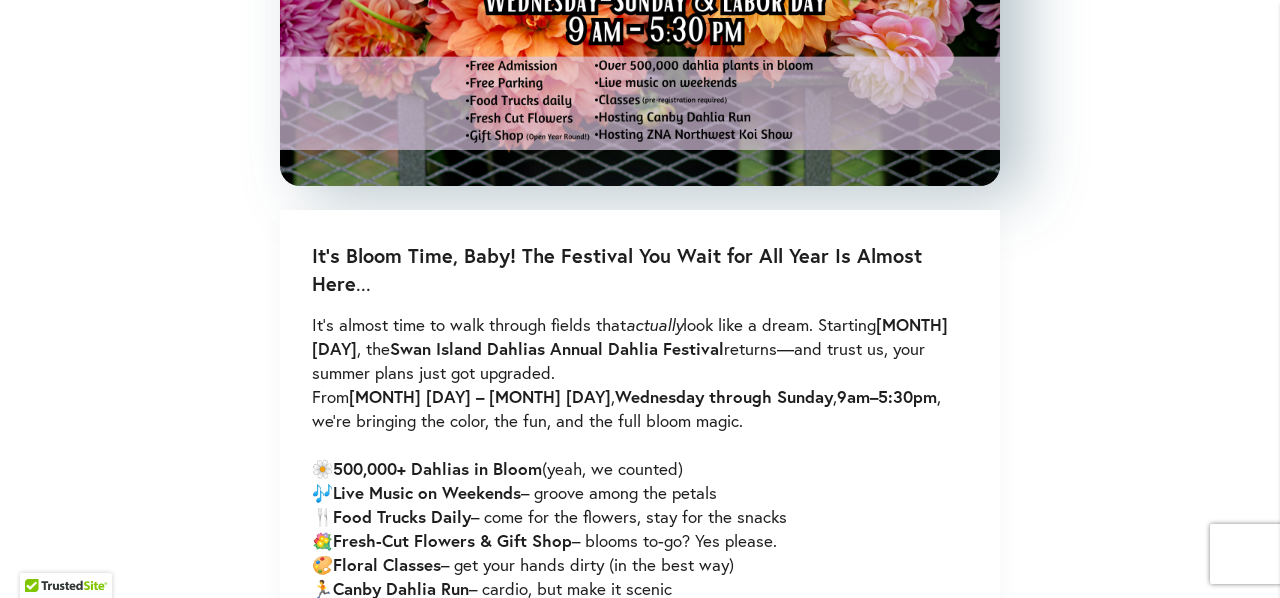 scroll, scrollTop: 1089, scrollLeft: 0, axis: vertical 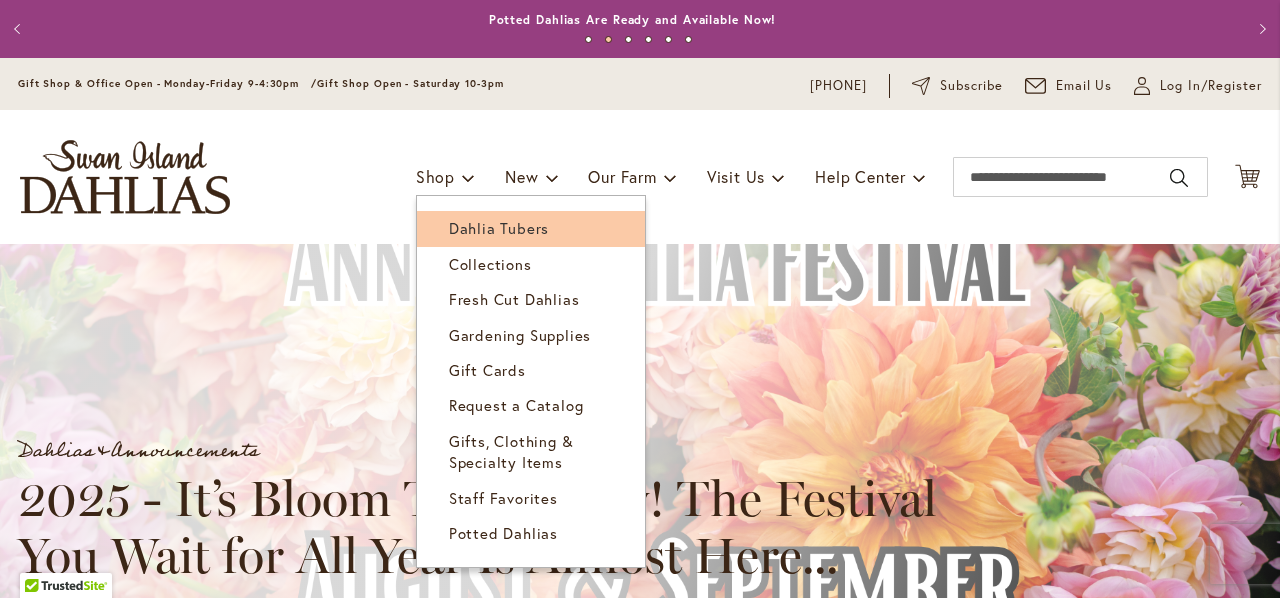click on "Dahlia Tubers" at bounding box center [499, 228] 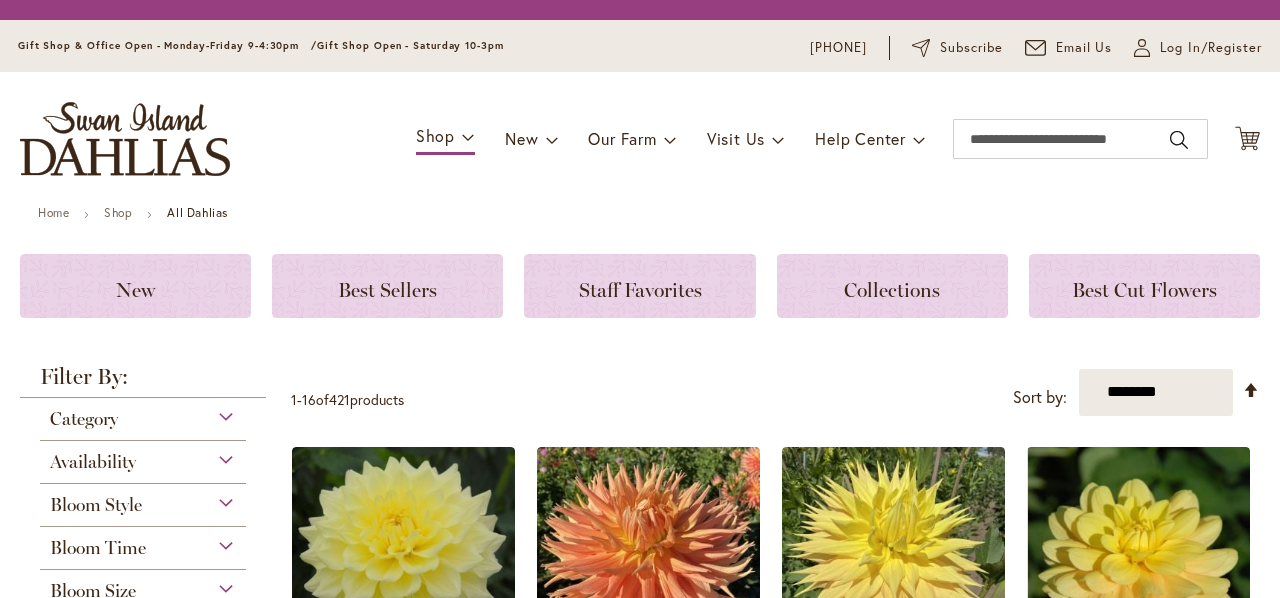 scroll, scrollTop: 0, scrollLeft: 0, axis: both 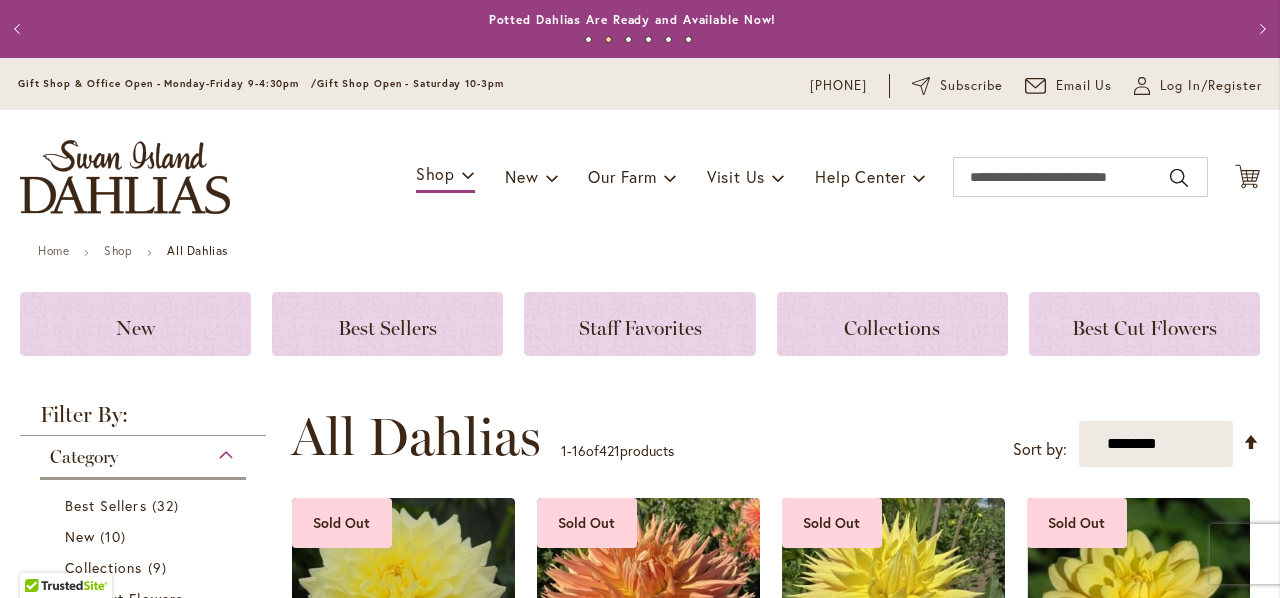 type on "**********" 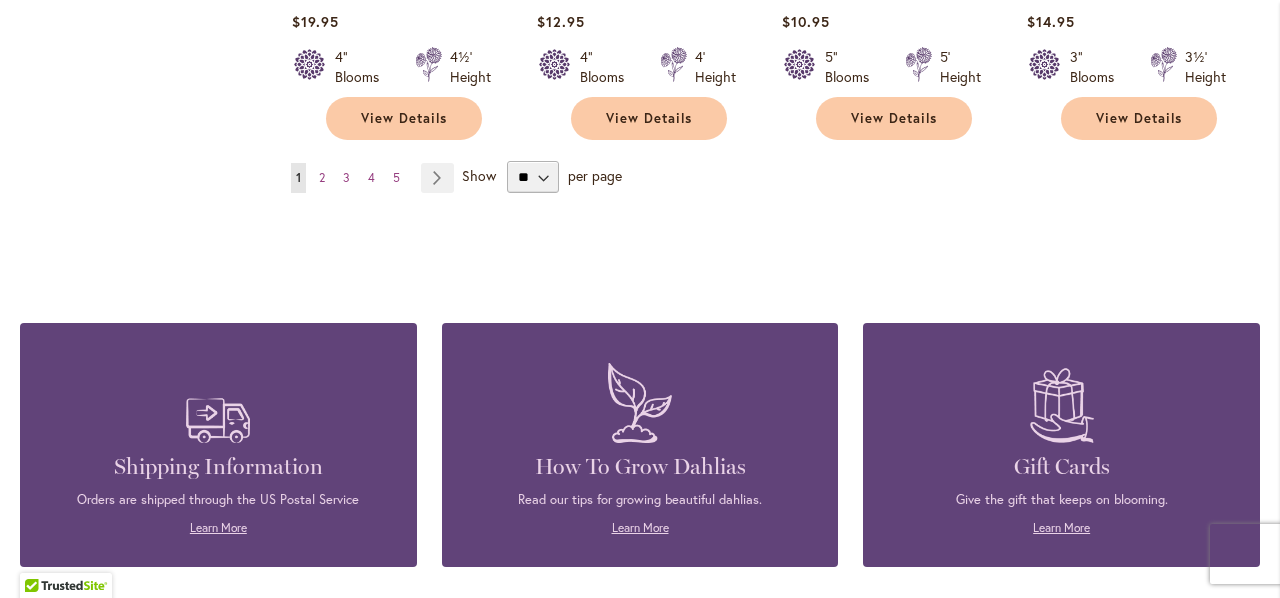 scroll, scrollTop: 2044, scrollLeft: 0, axis: vertical 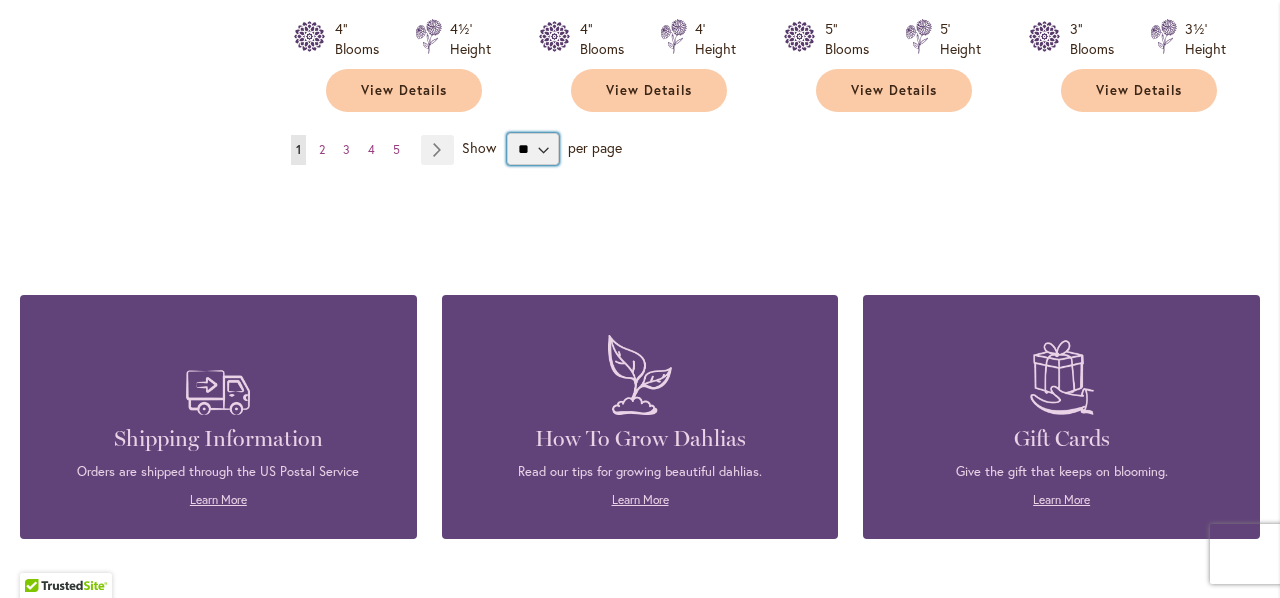click on "**
**
**
**" at bounding box center [533, 149] 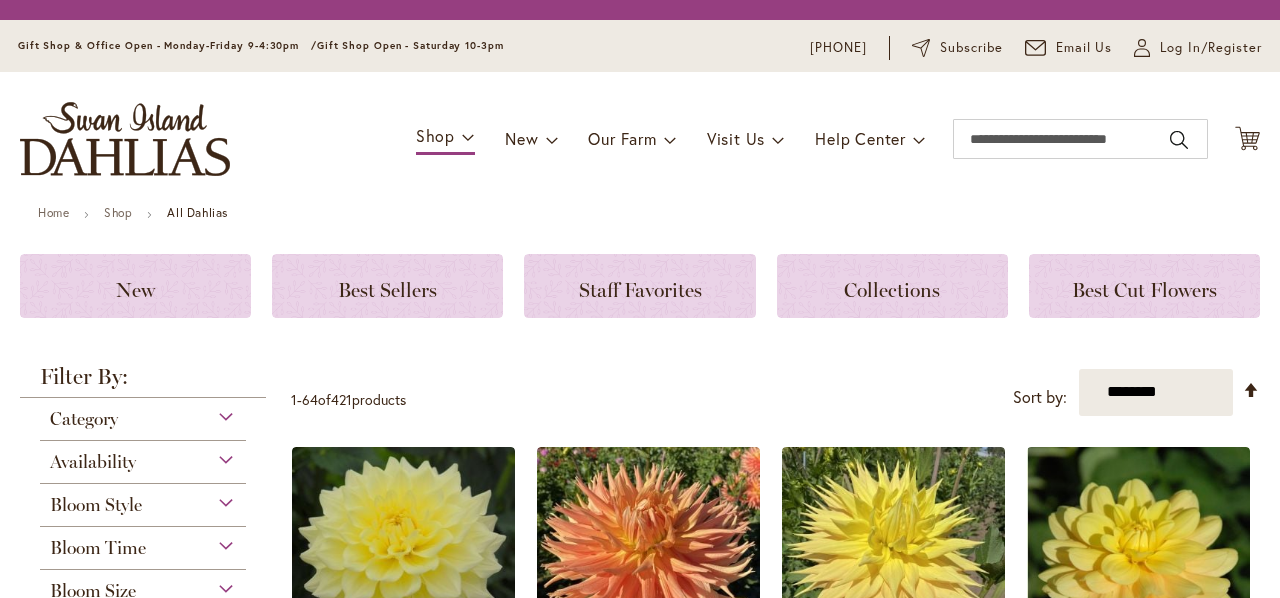 scroll, scrollTop: 0, scrollLeft: 0, axis: both 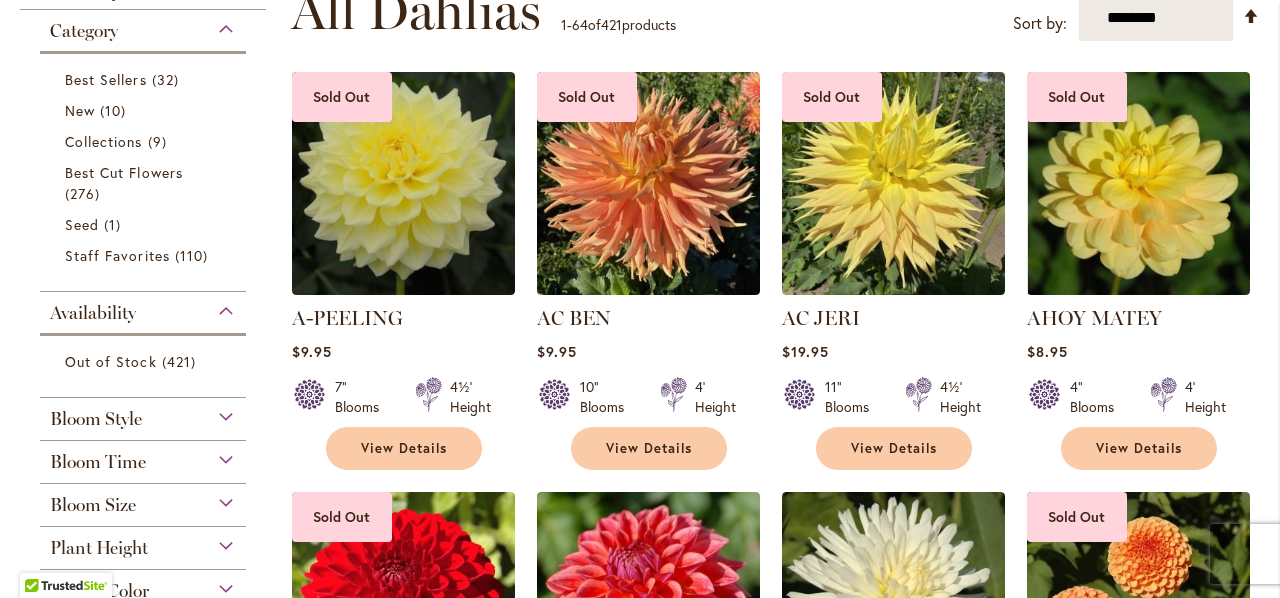 type on "**********" 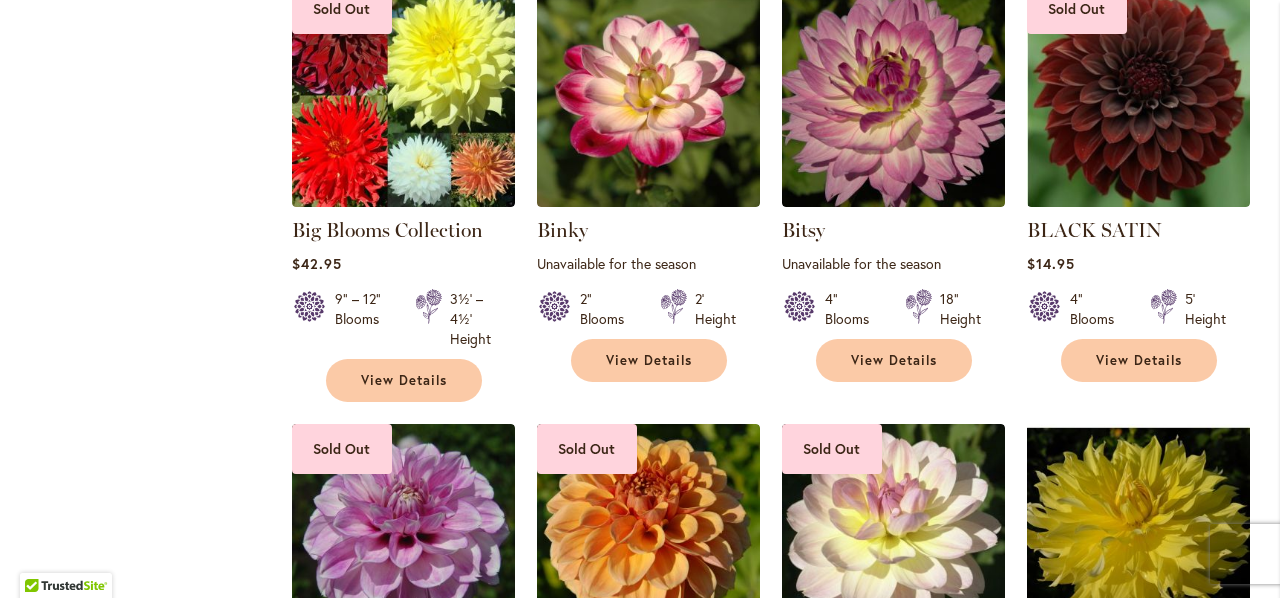 scroll, scrollTop: 3958, scrollLeft: 0, axis: vertical 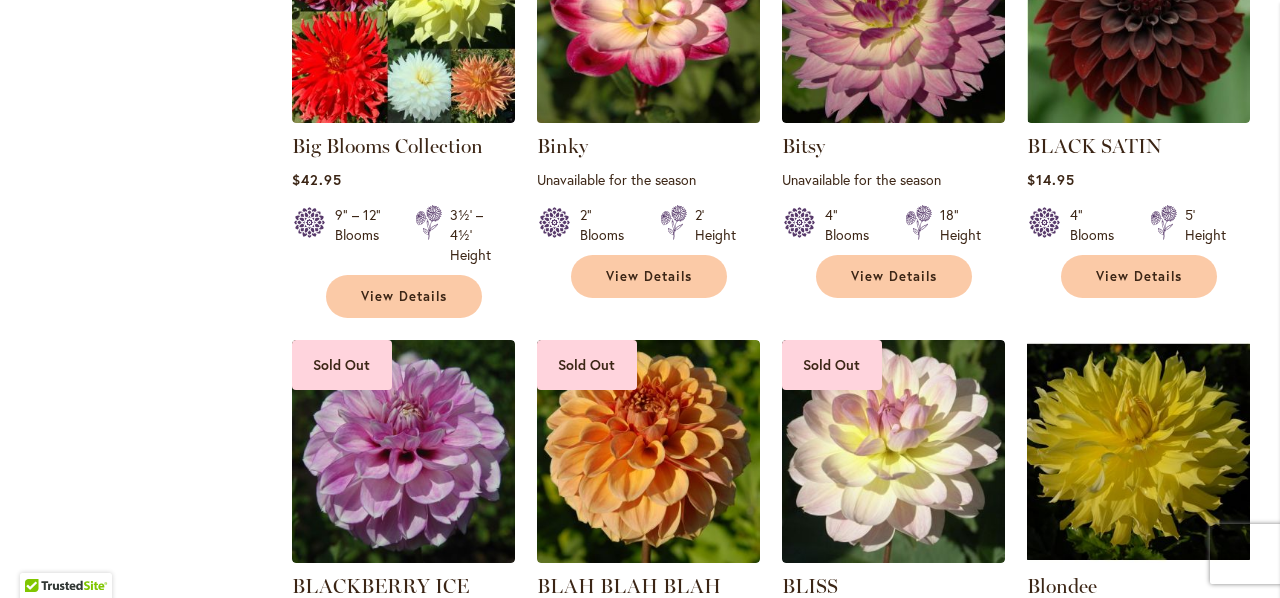 click at bounding box center [648, 12] 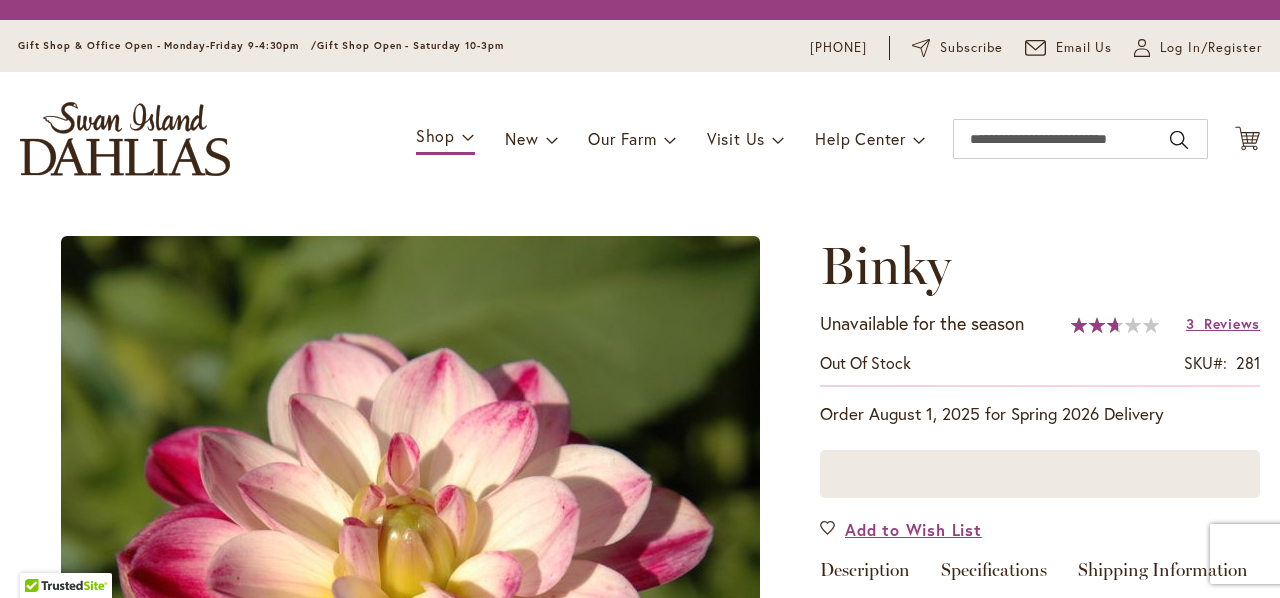 scroll, scrollTop: 0, scrollLeft: 0, axis: both 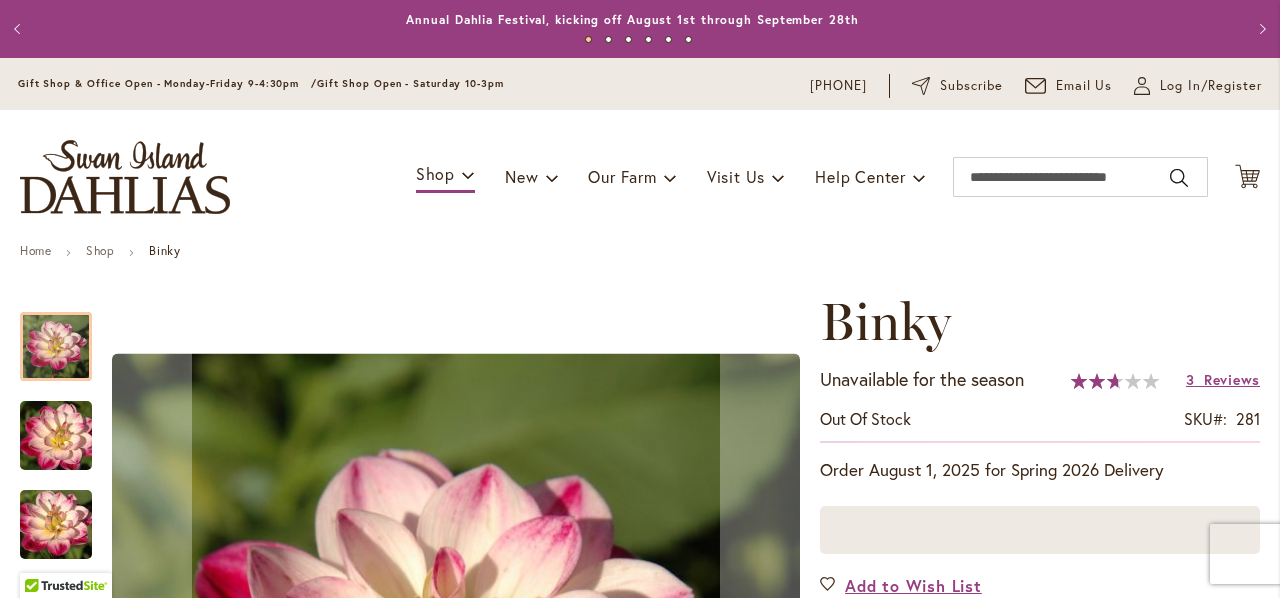 type on "**********" 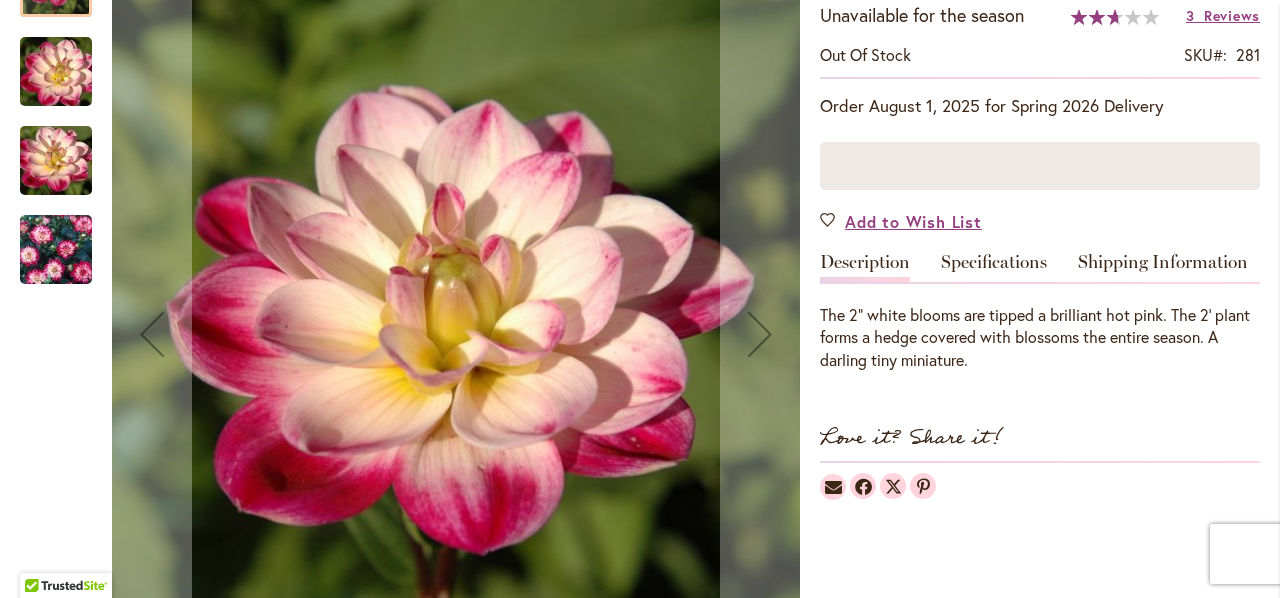 scroll, scrollTop: 373, scrollLeft: 0, axis: vertical 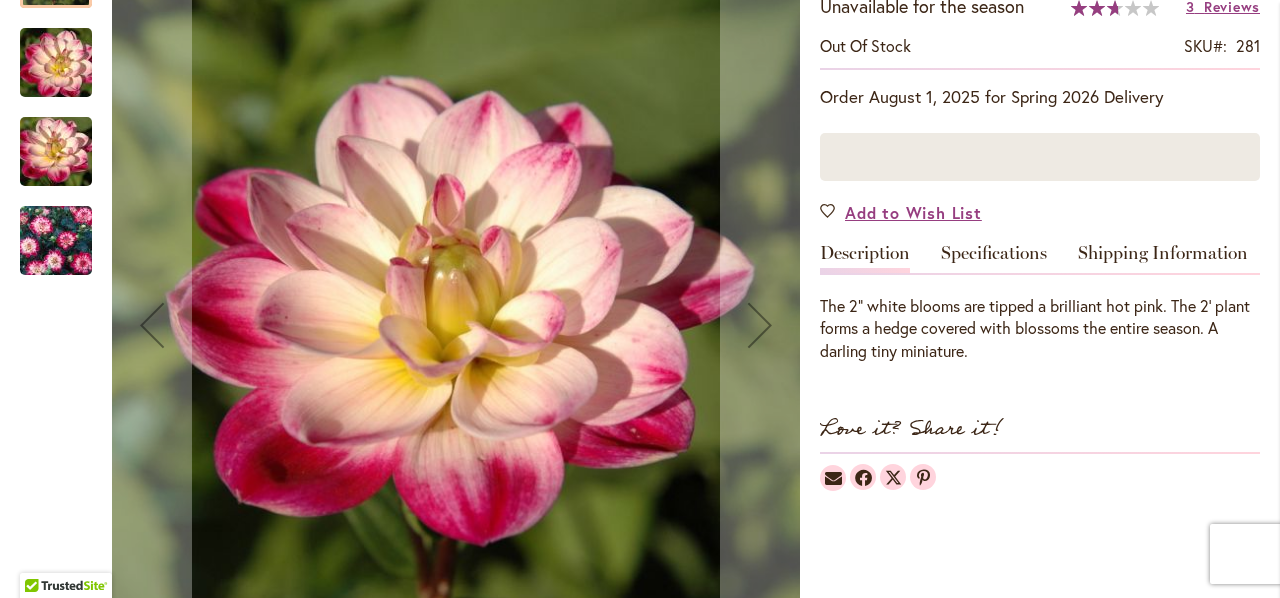 click at bounding box center (56, 241) 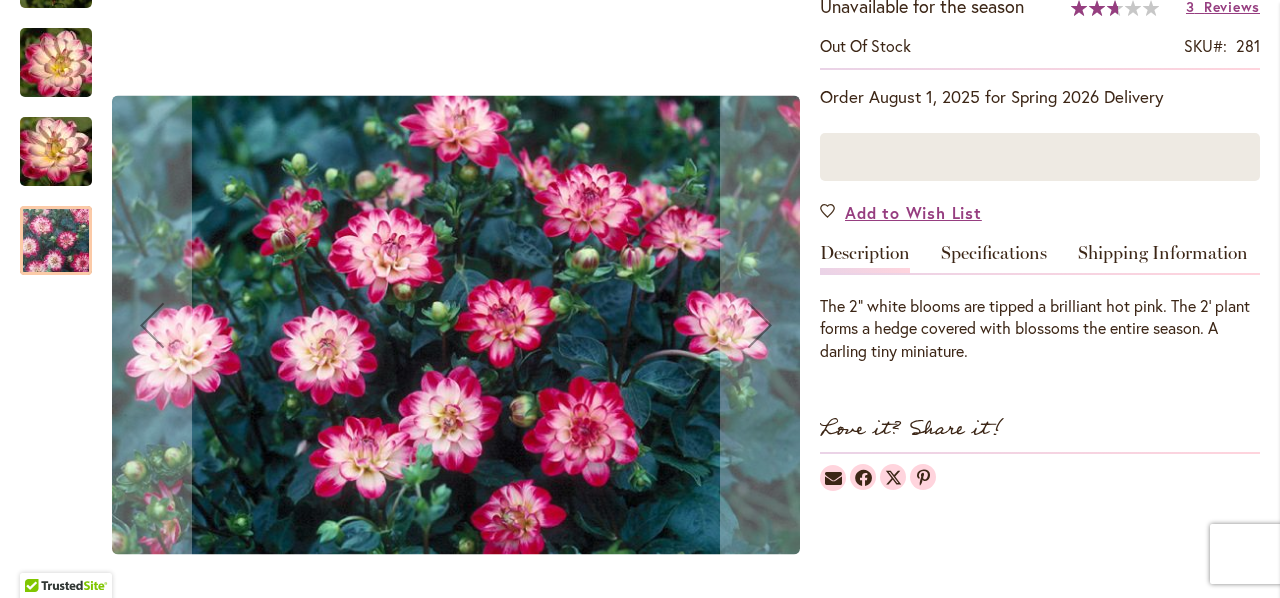 click at bounding box center [56, 152] 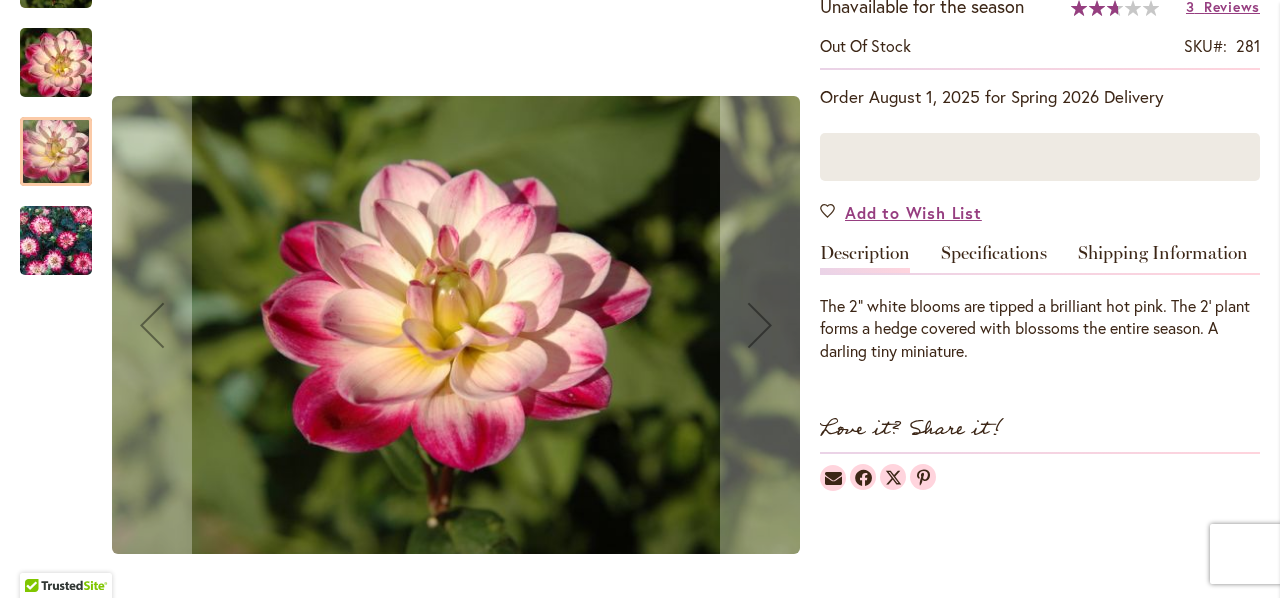 click at bounding box center [56, 63] 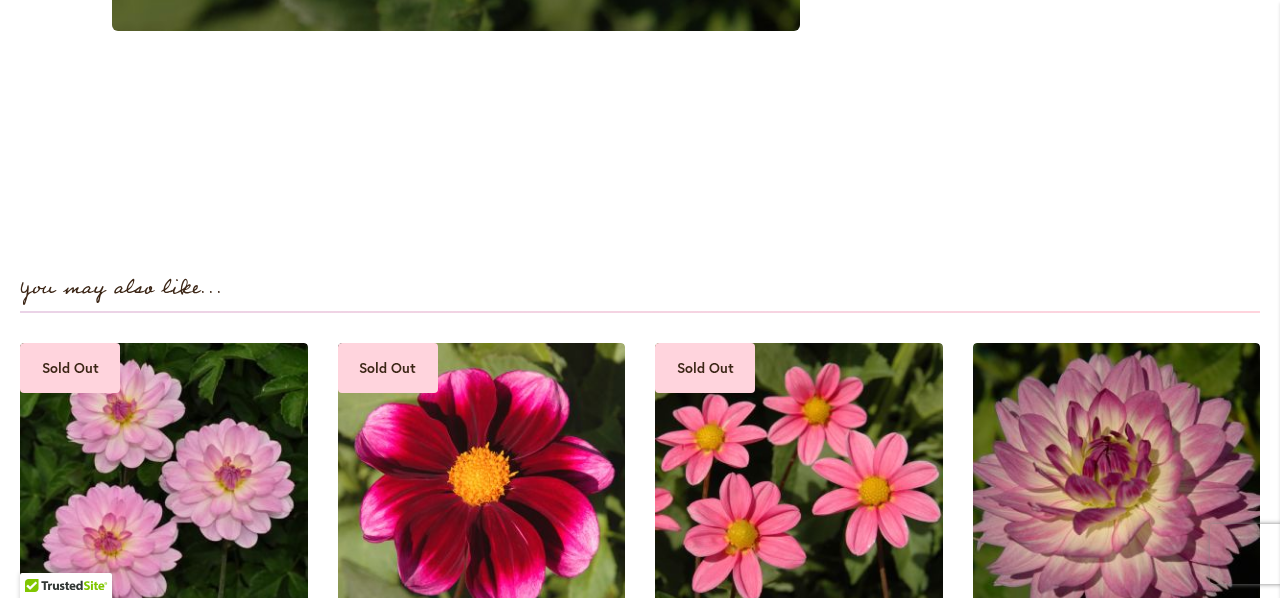 scroll, scrollTop: 1418, scrollLeft: 0, axis: vertical 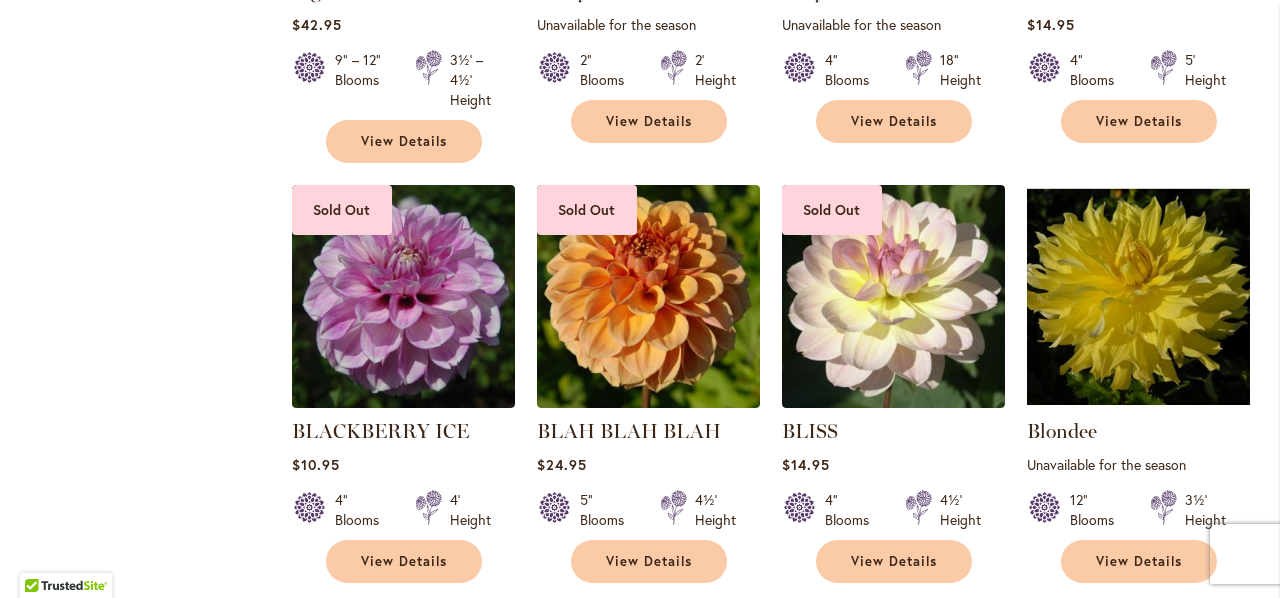 type on "**********" 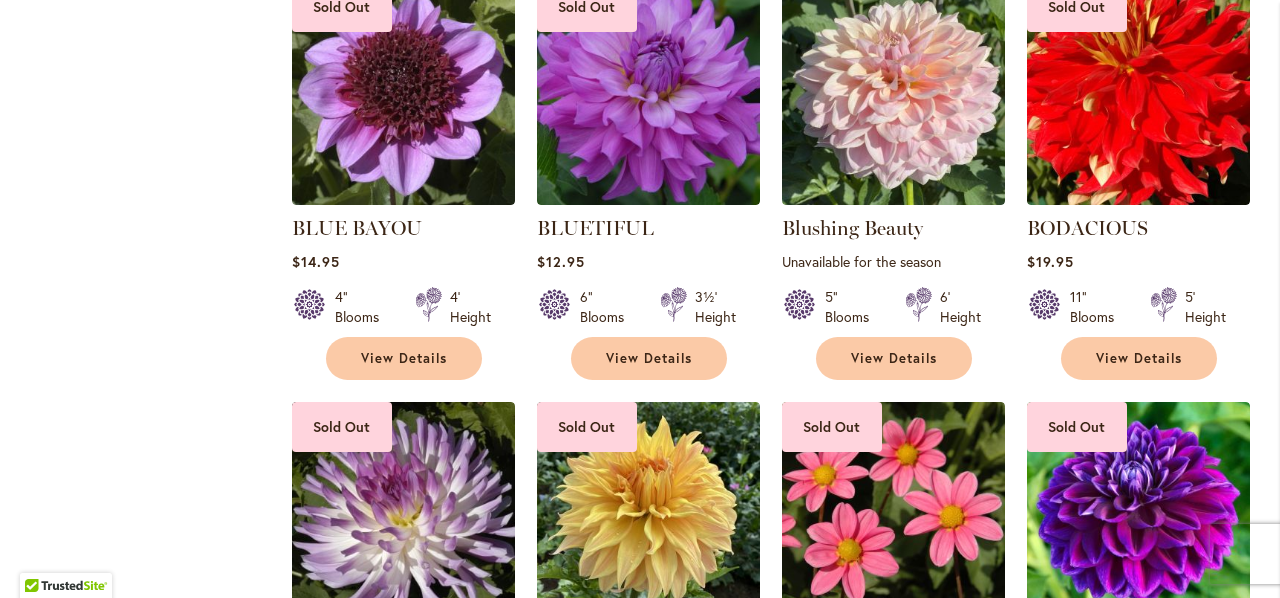 scroll, scrollTop: 4934, scrollLeft: 0, axis: vertical 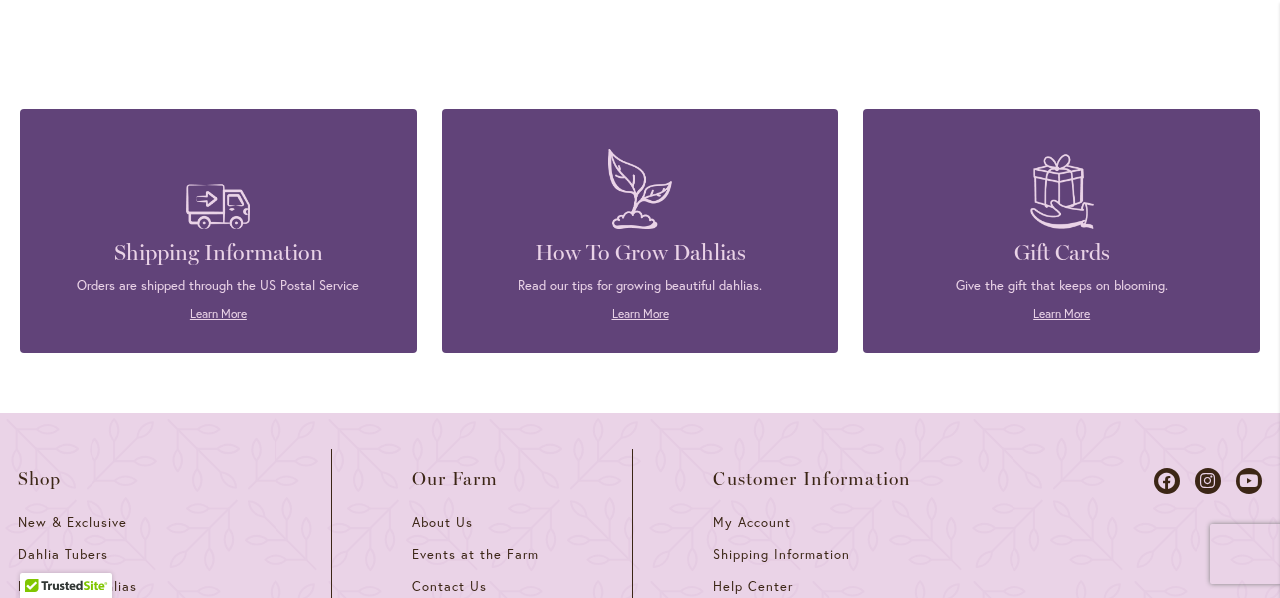 click on "**
**
**
**" at bounding box center [533, -37] 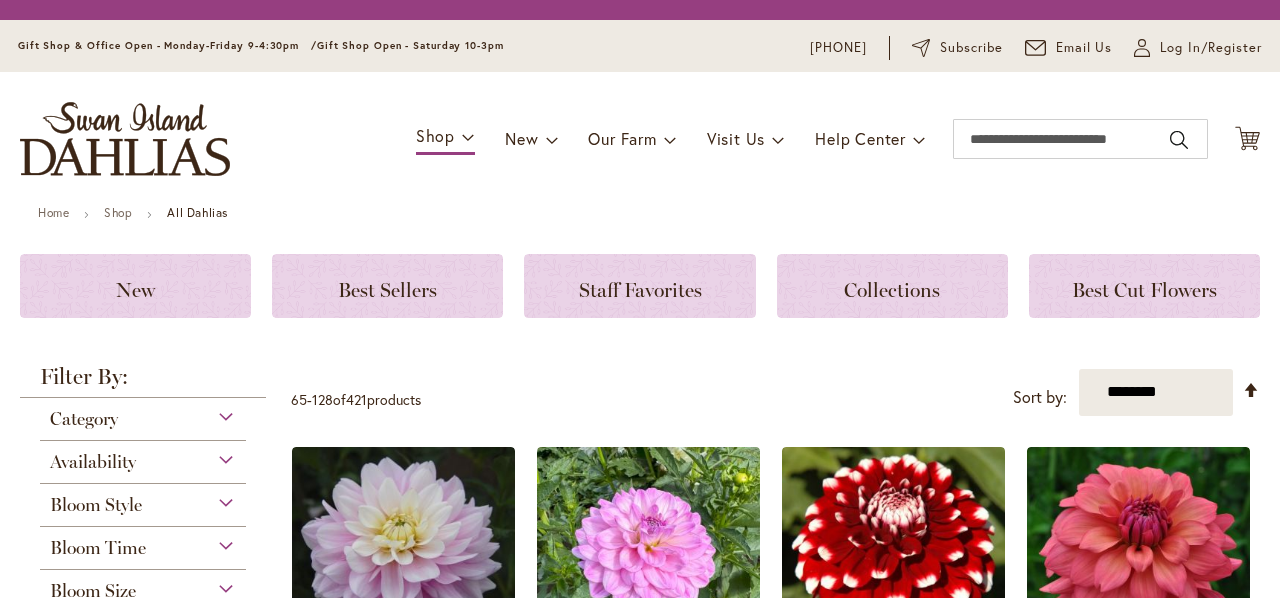 scroll, scrollTop: 0, scrollLeft: 0, axis: both 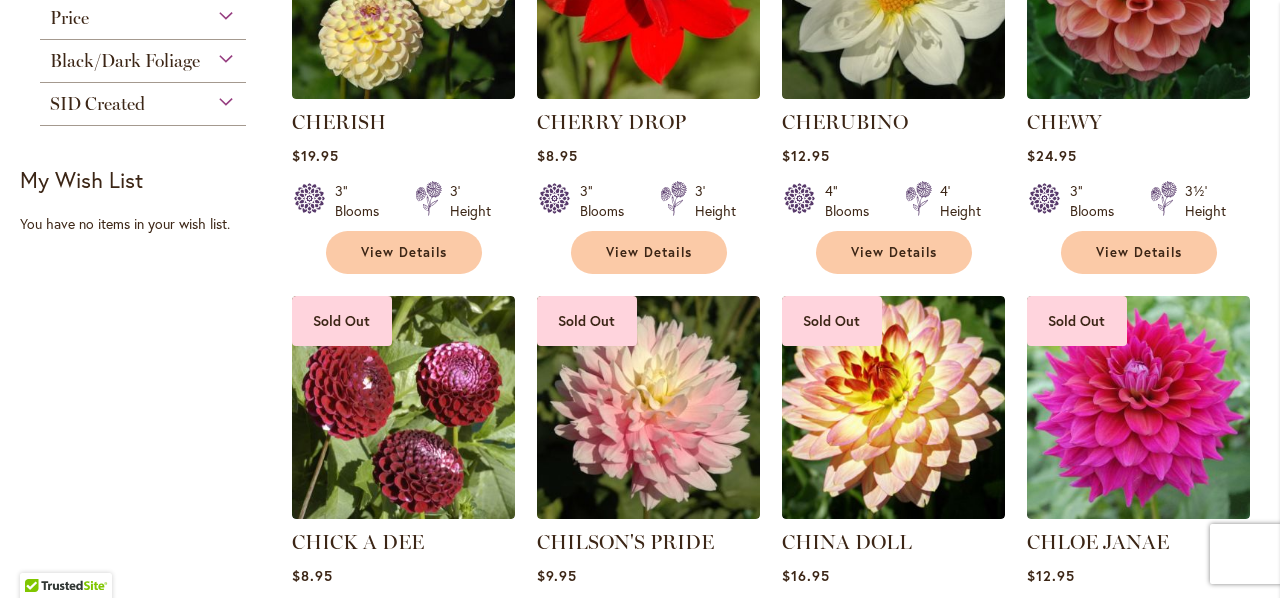 type on "**********" 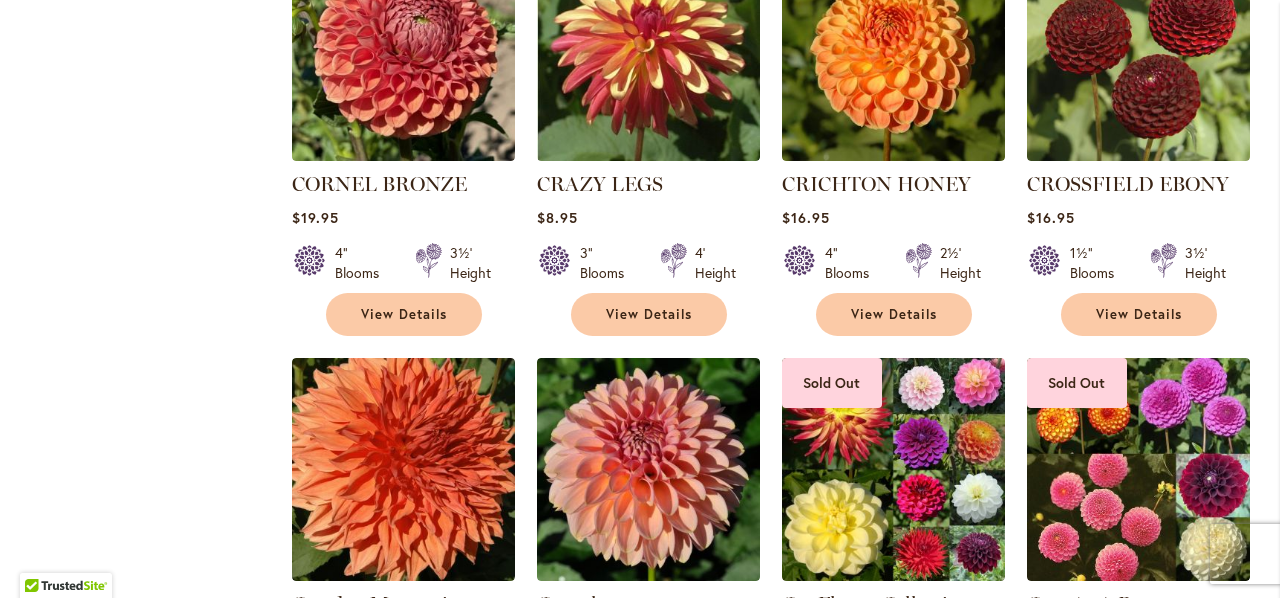scroll, scrollTop: 2587, scrollLeft: 0, axis: vertical 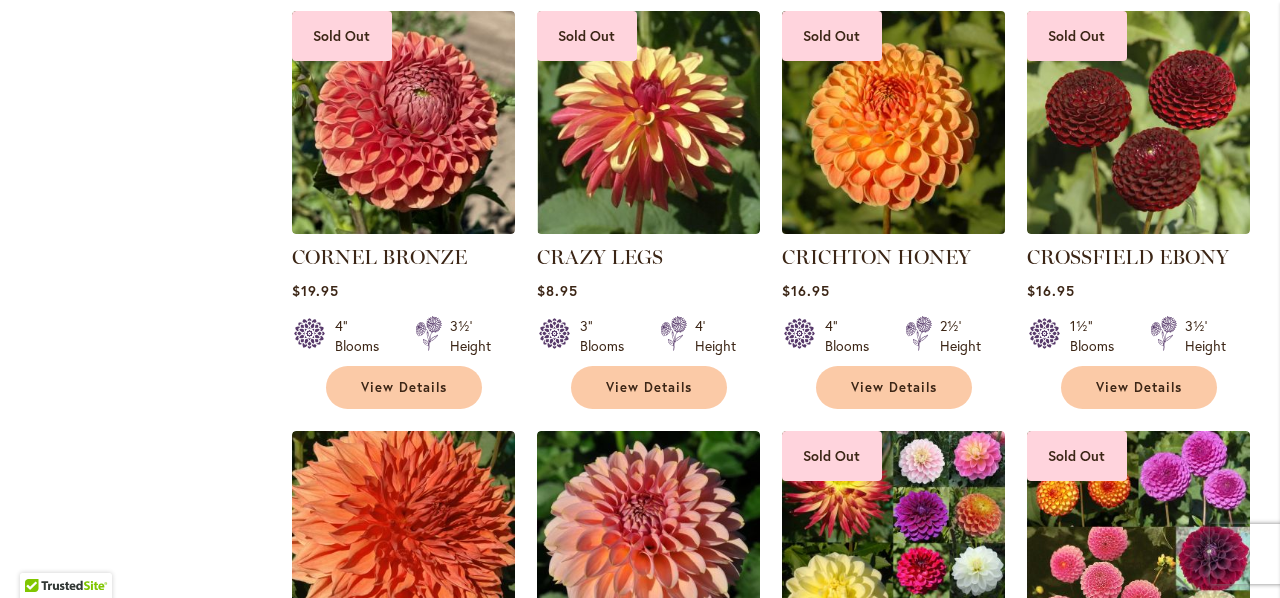 click at bounding box center [893, 123] 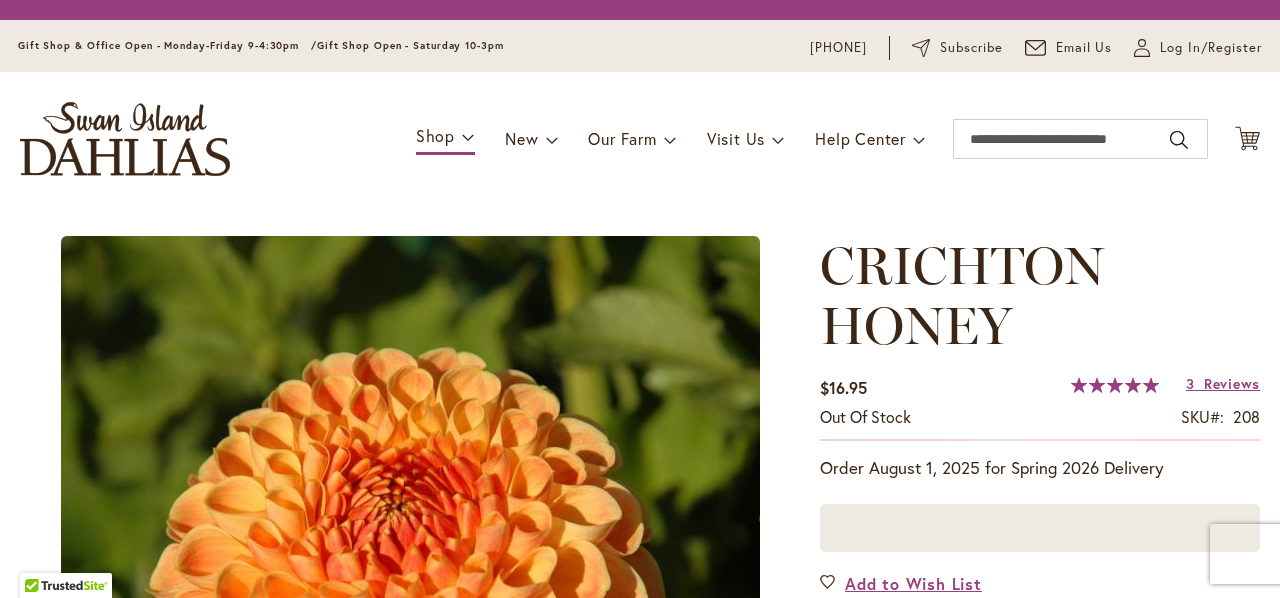 scroll, scrollTop: 0, scrollLeft: 0, axis: both 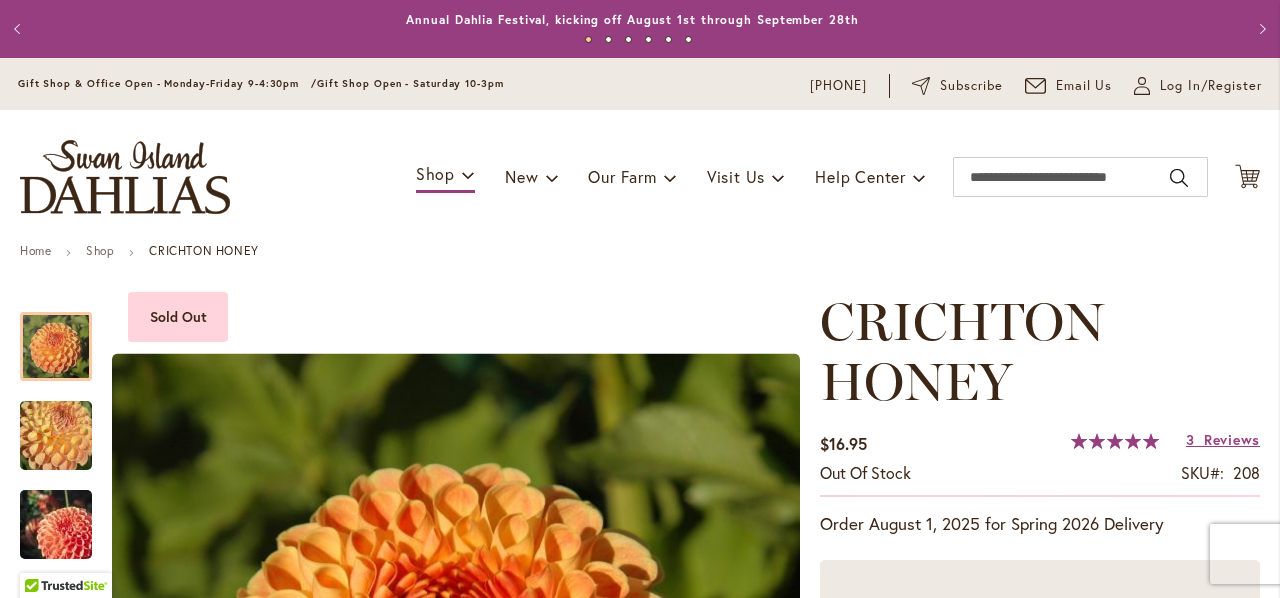 type on "**********" 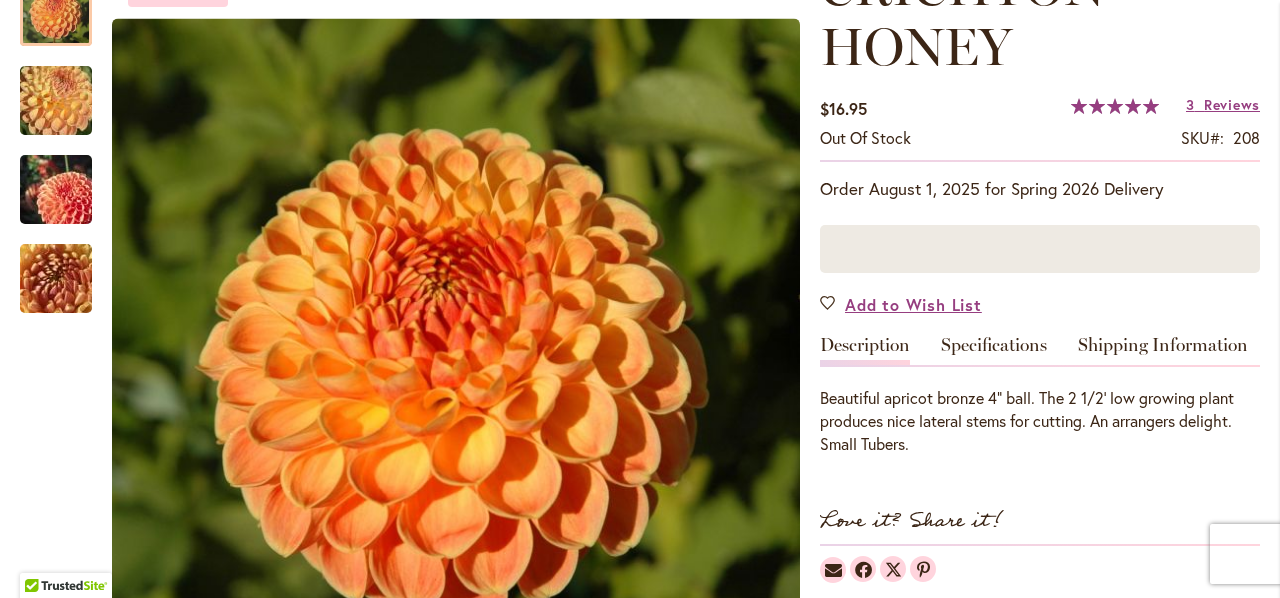 scroll, scrollTop: 330, scrollLeft: 0, axis: vertical 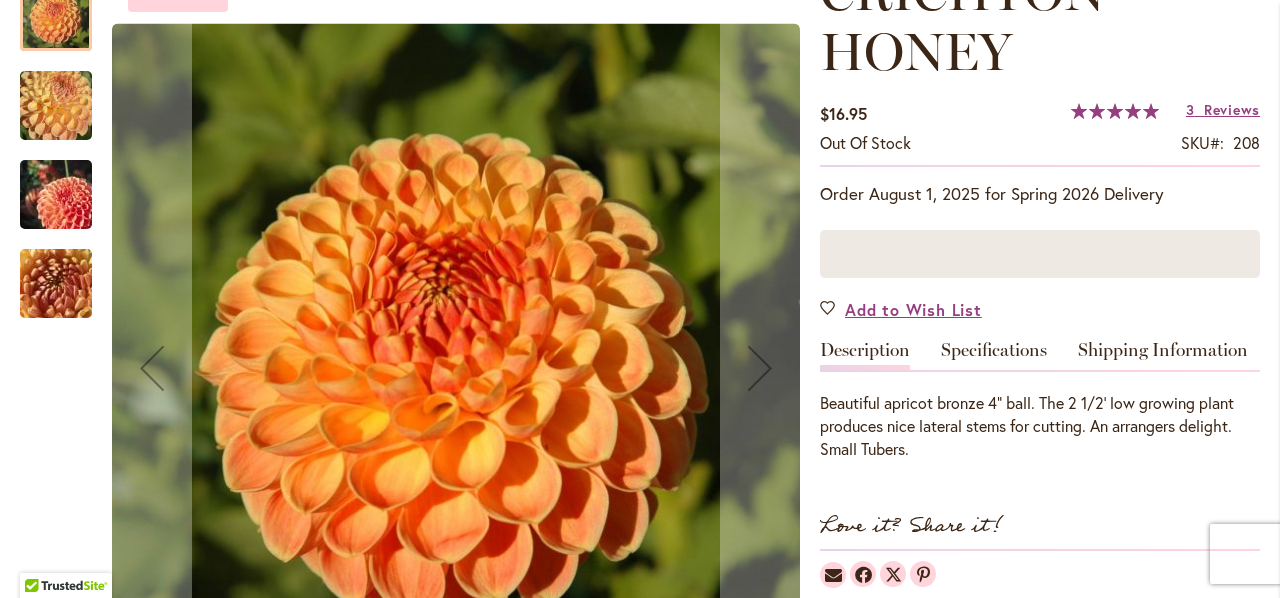 click at bounding box center [56, 195] 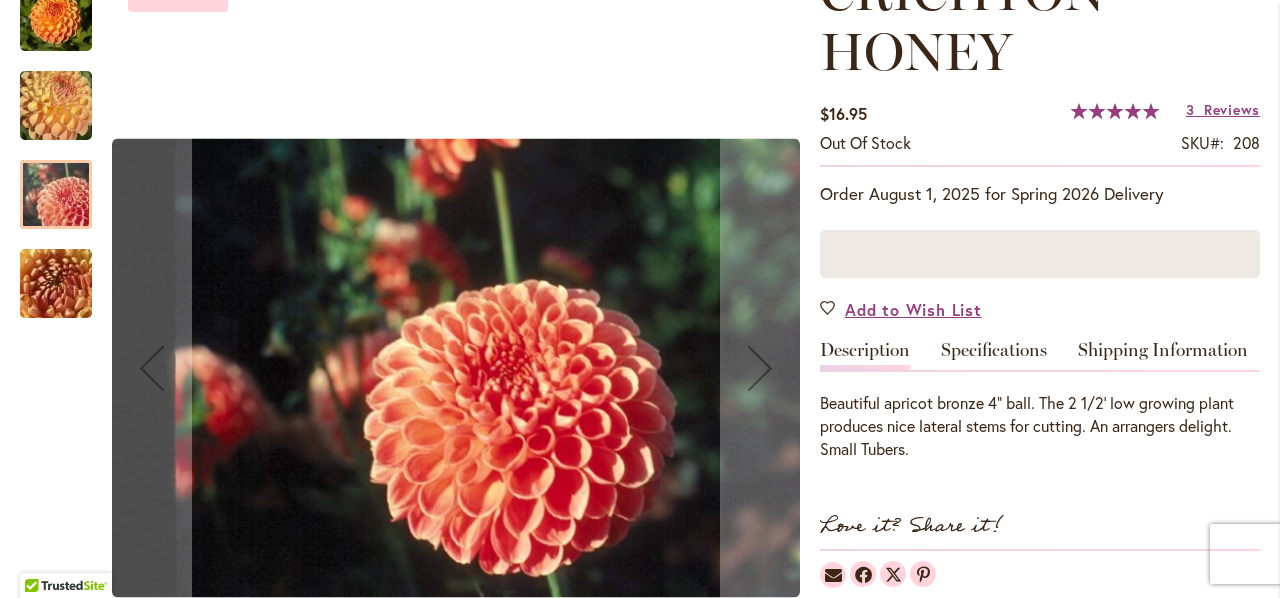 click at bounding box center (56, 106) 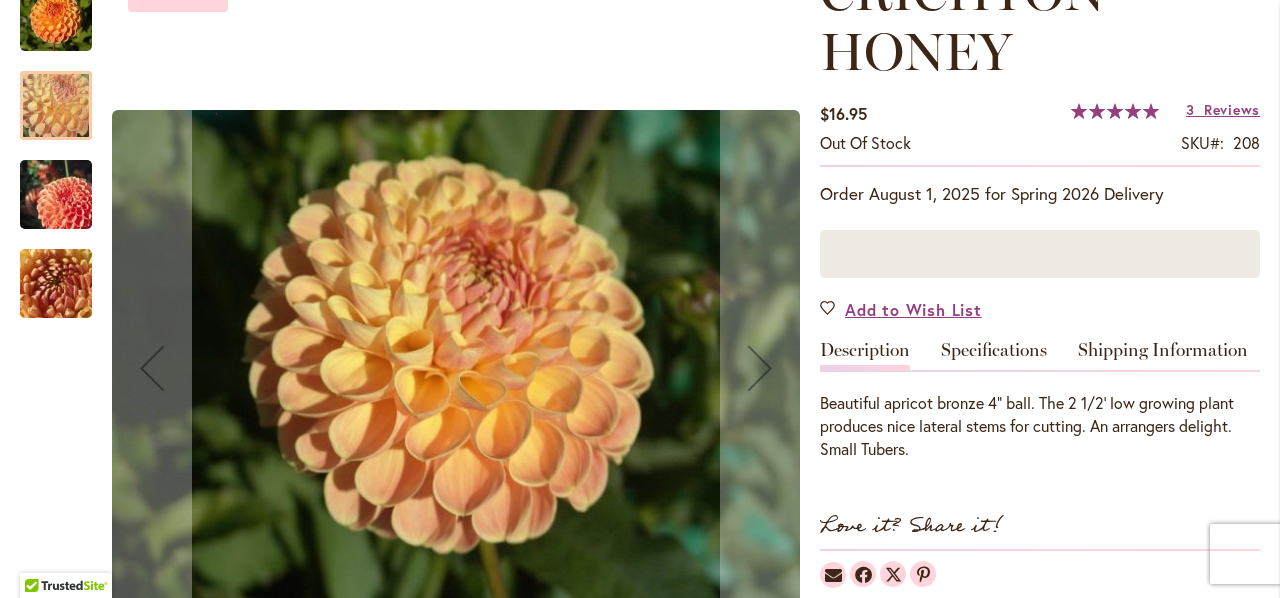 click at bounding box center (56, 284) 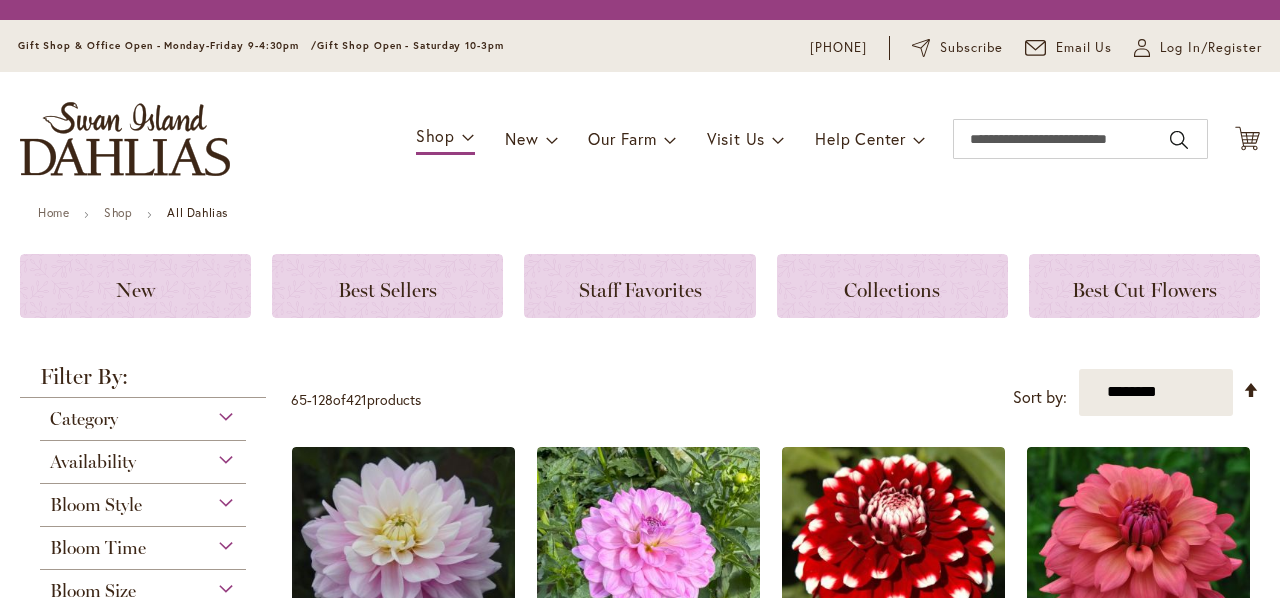 scroll, scrollTop: 0, scrollLeft: 0, axis: both 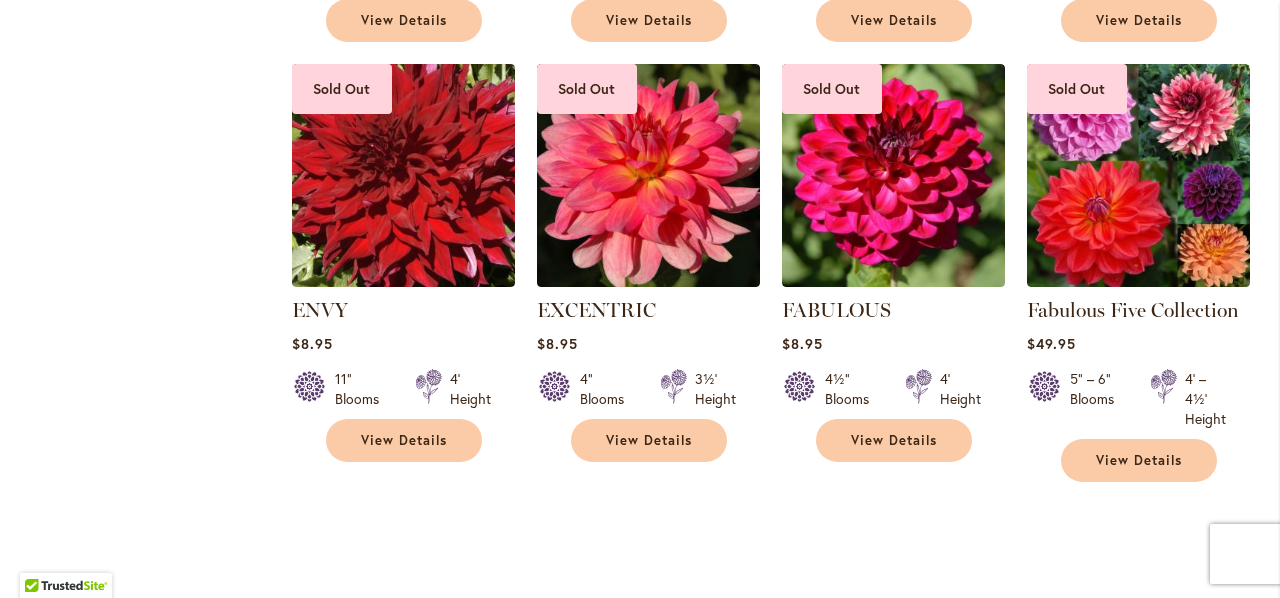 type on "**********" 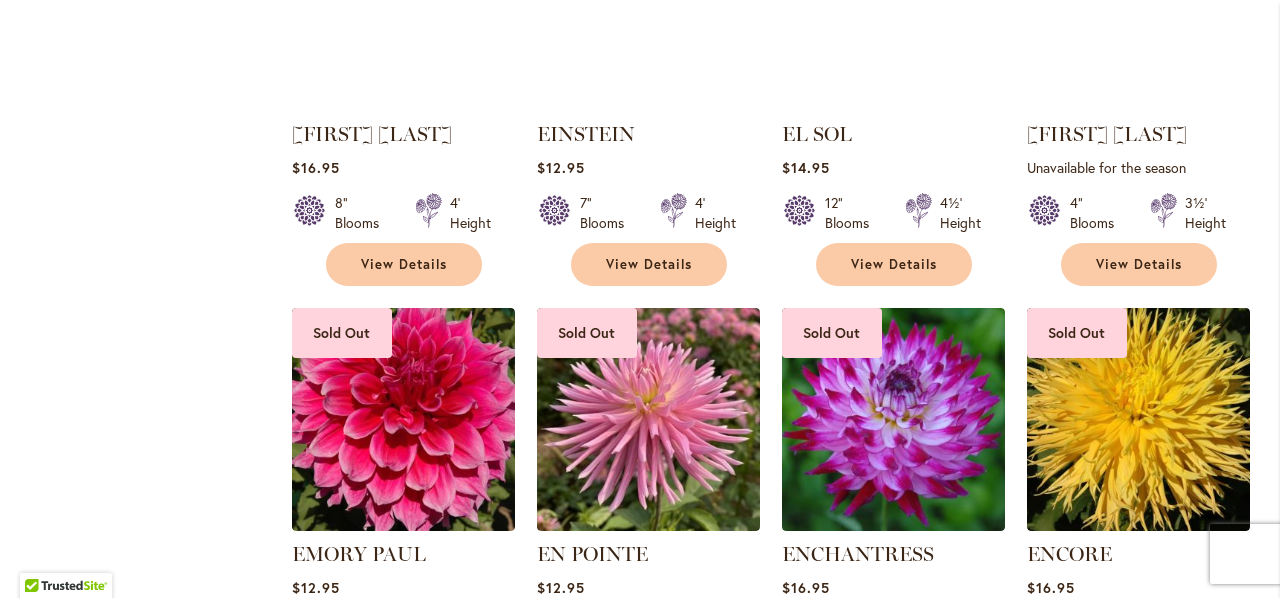 scroll, scrollTop: 5296, scrollLeft: 0, axis: vertical 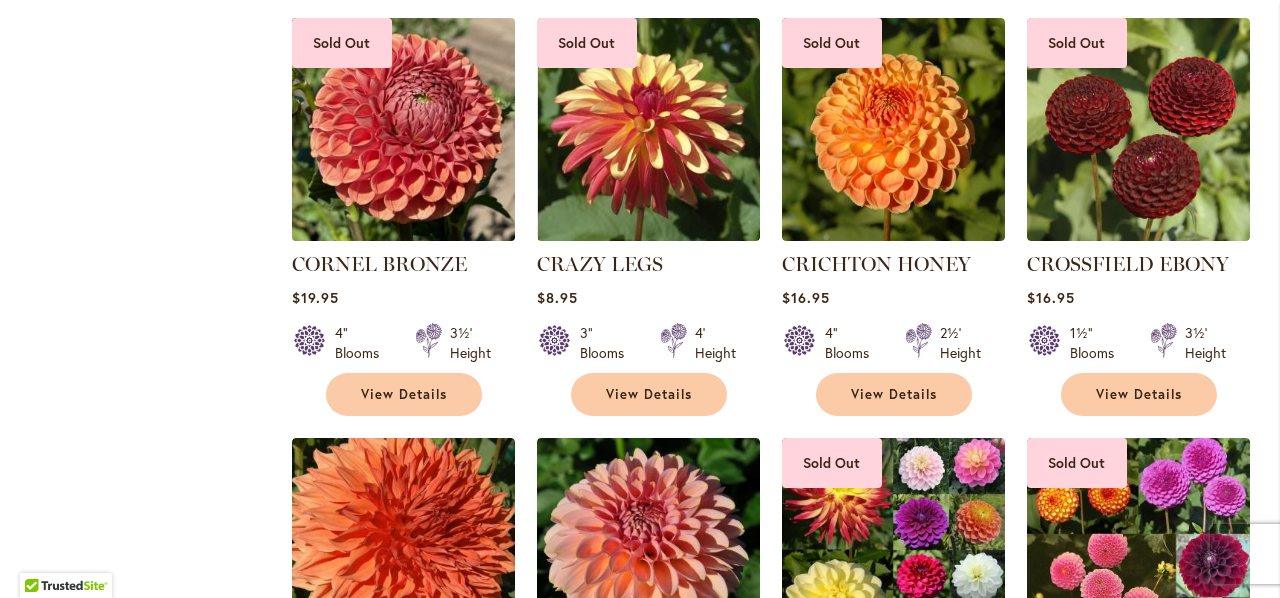 click at bounding box center [403, 130] 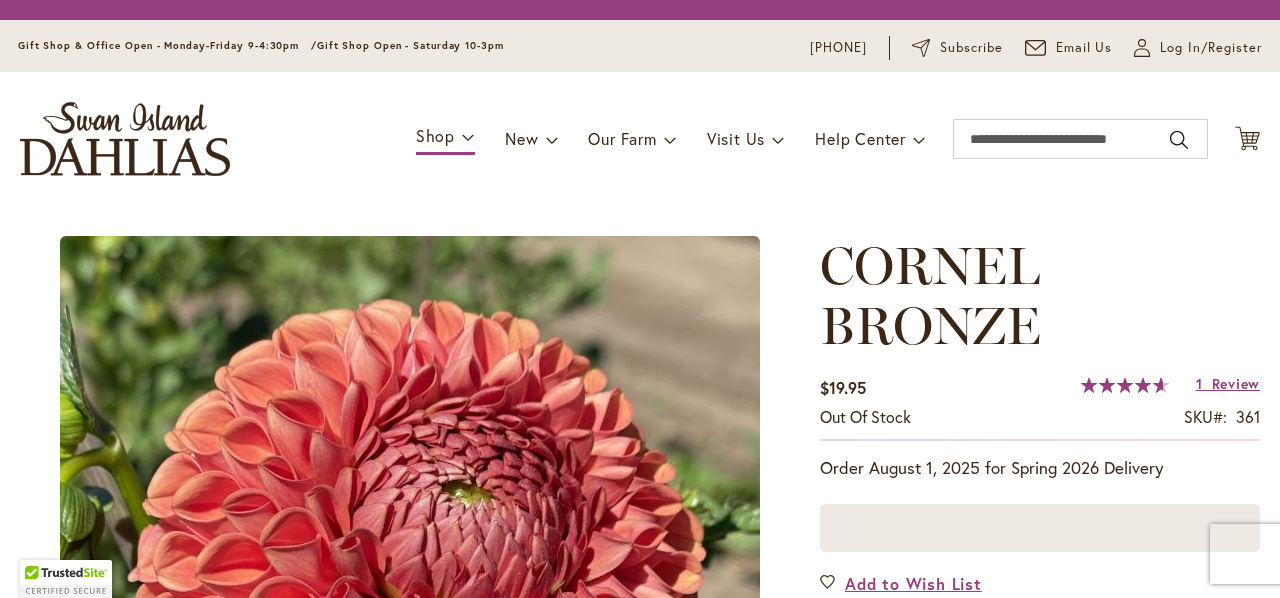 scroll, scrollTop: 0, scrollLeft: 0, axis: both 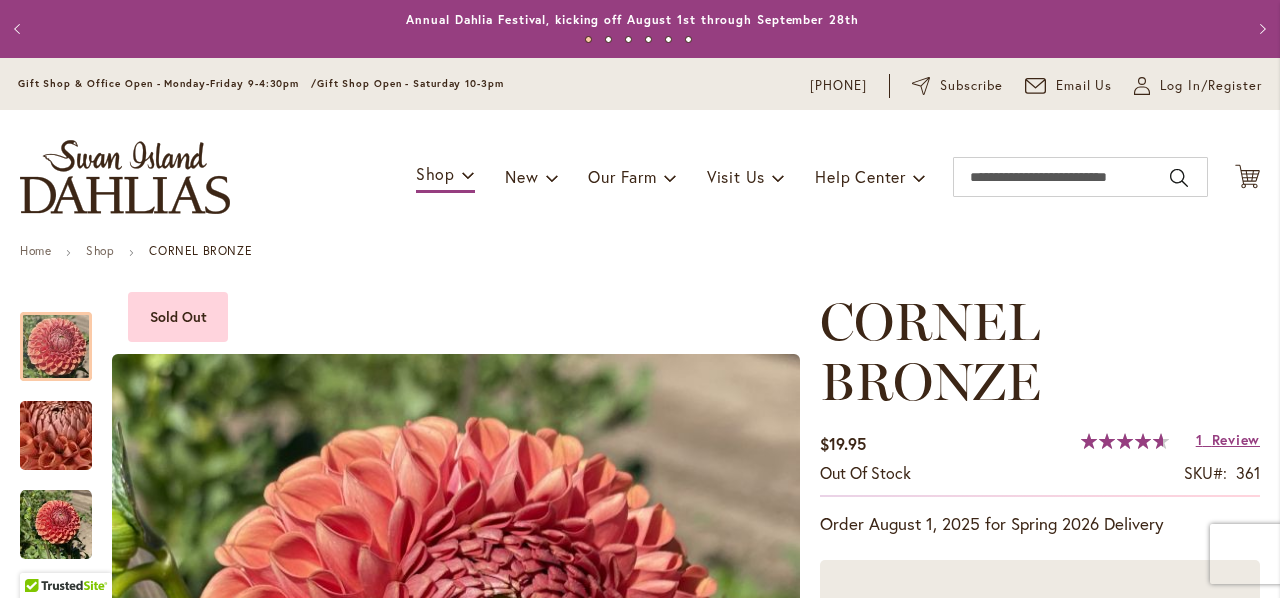 type on "**********" 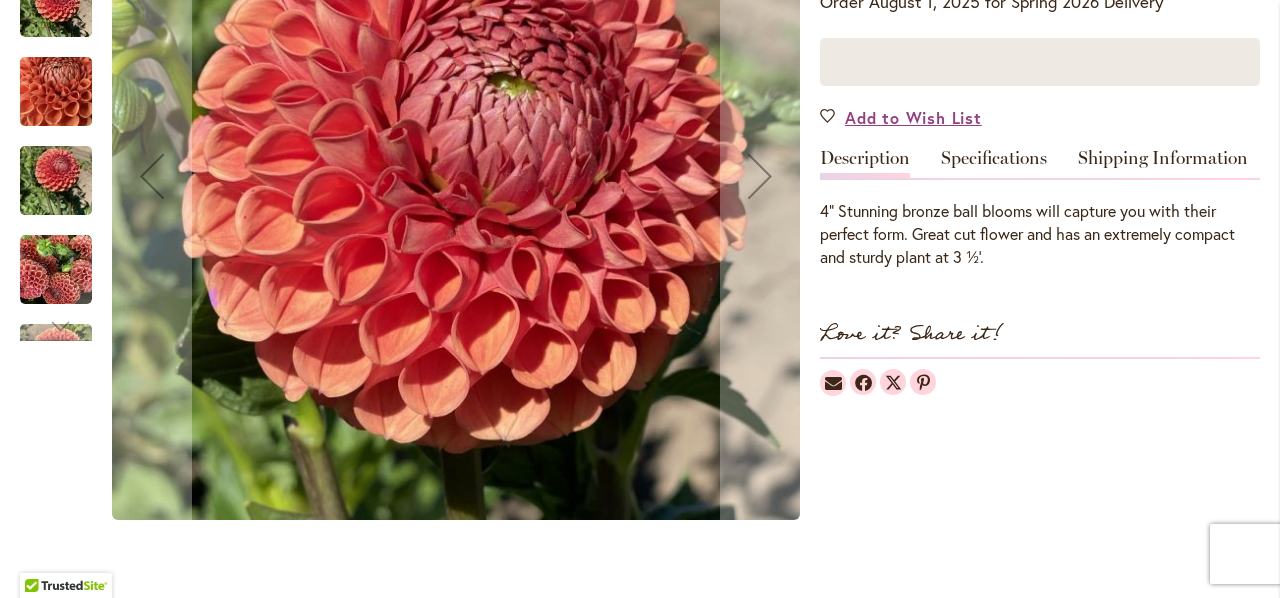 click at bounding box center [56, 181] 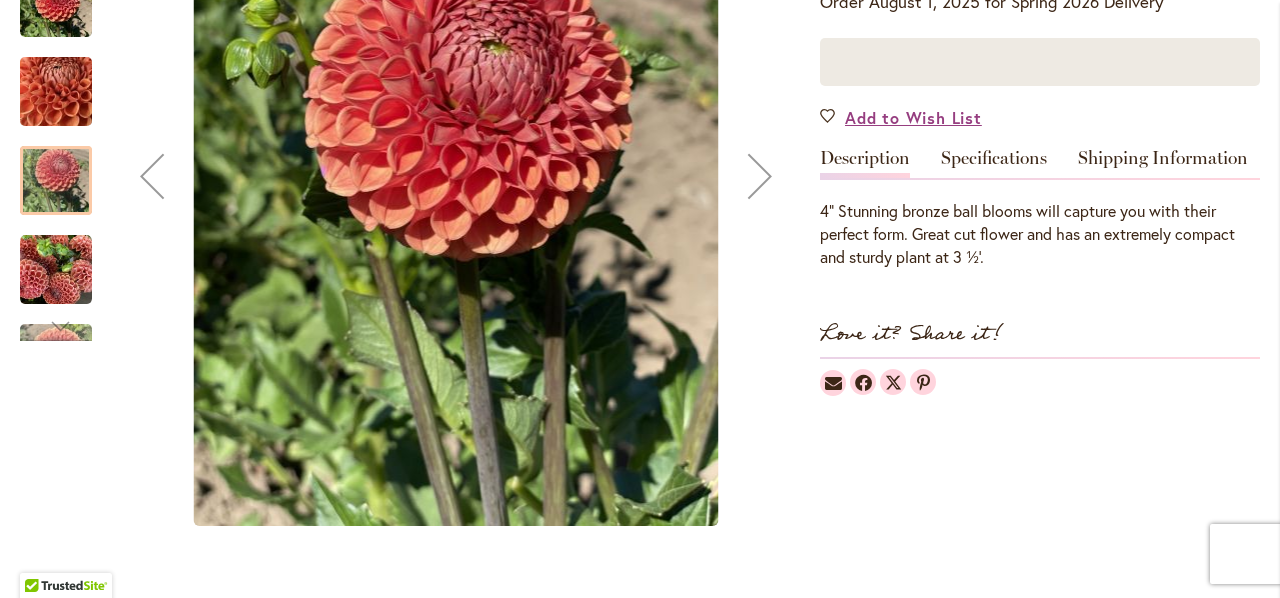 click at bounding box center [56, 270] 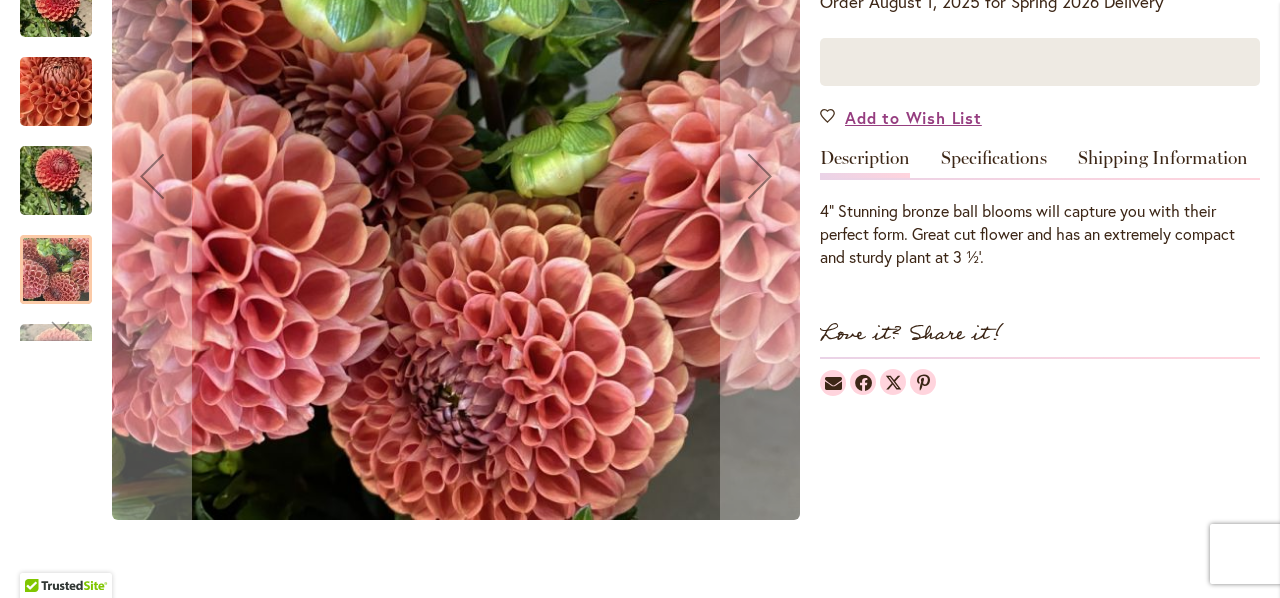 click at bounding box center (56, 326) 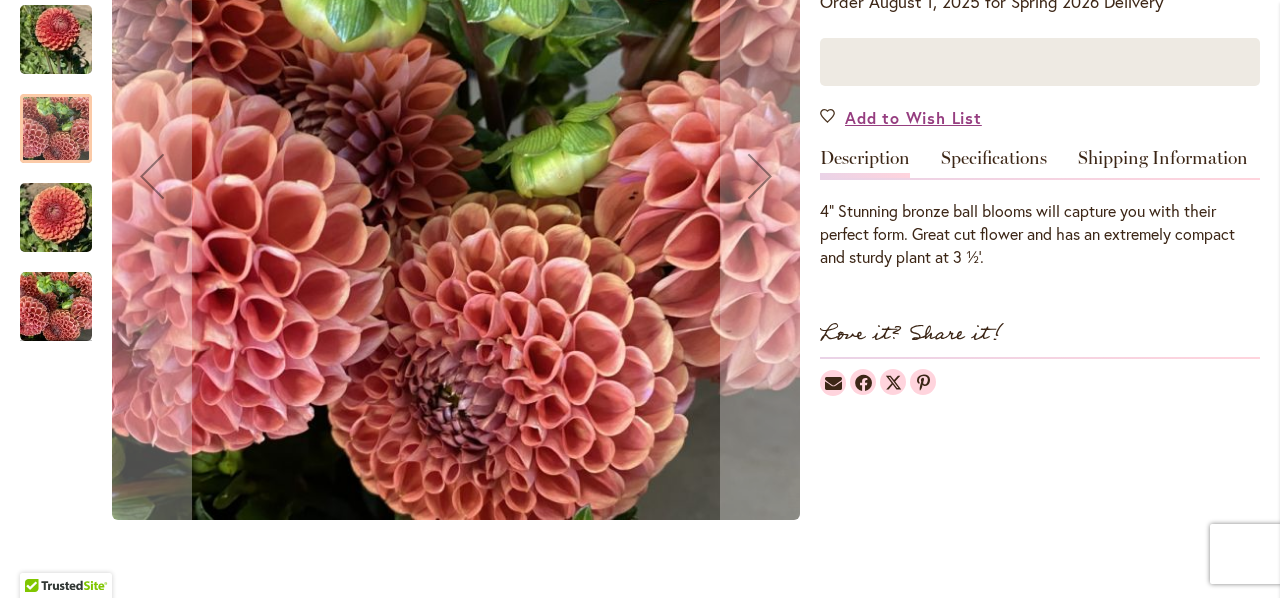 click at bounding box center [56, 218] 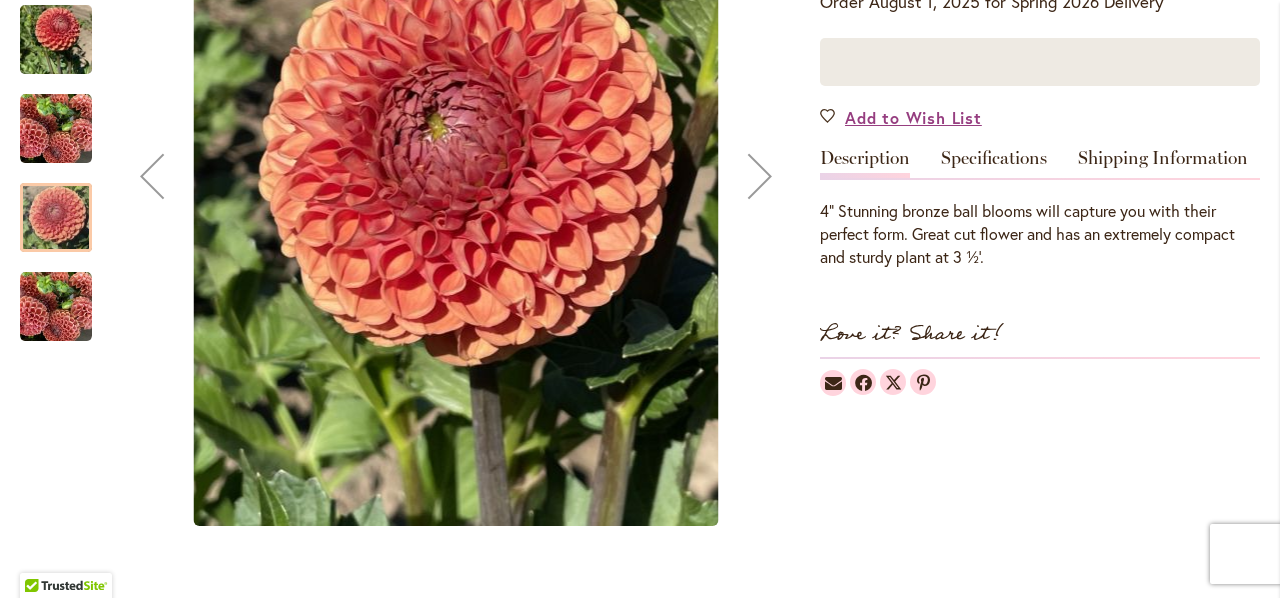click at bounding box center [56, -15] 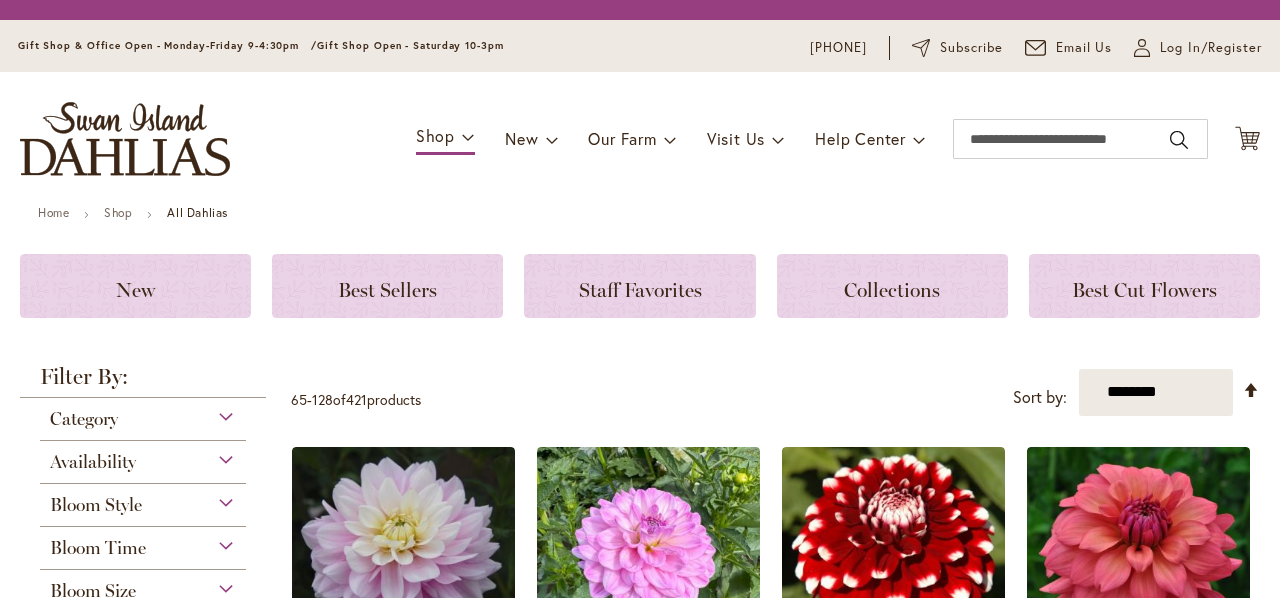 scroll, scrollTop: 0, scrollLeft: 0, axis: both 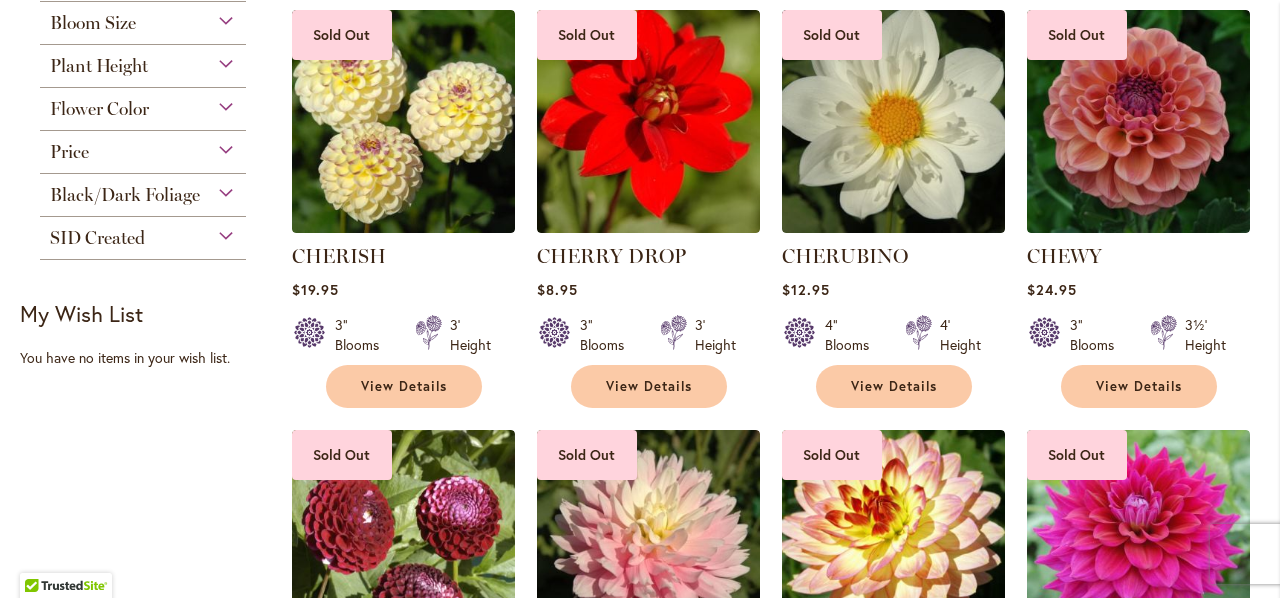type on "**********" 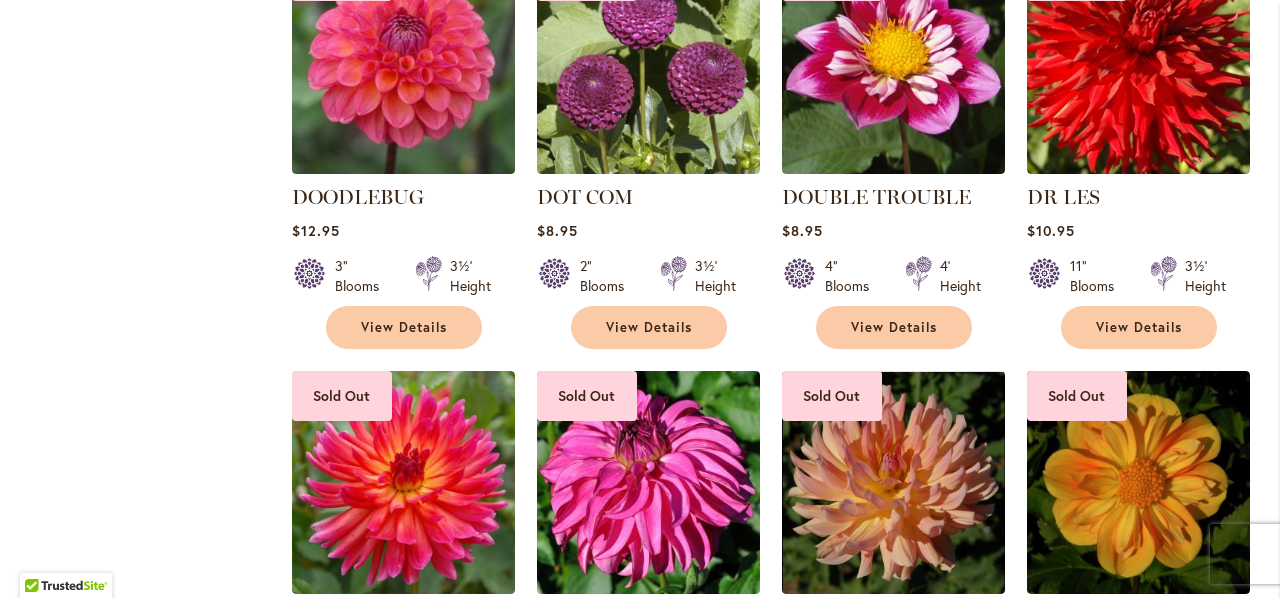 scroll, scrollTop: 5812, scrollLeft: 0, axis: vertical 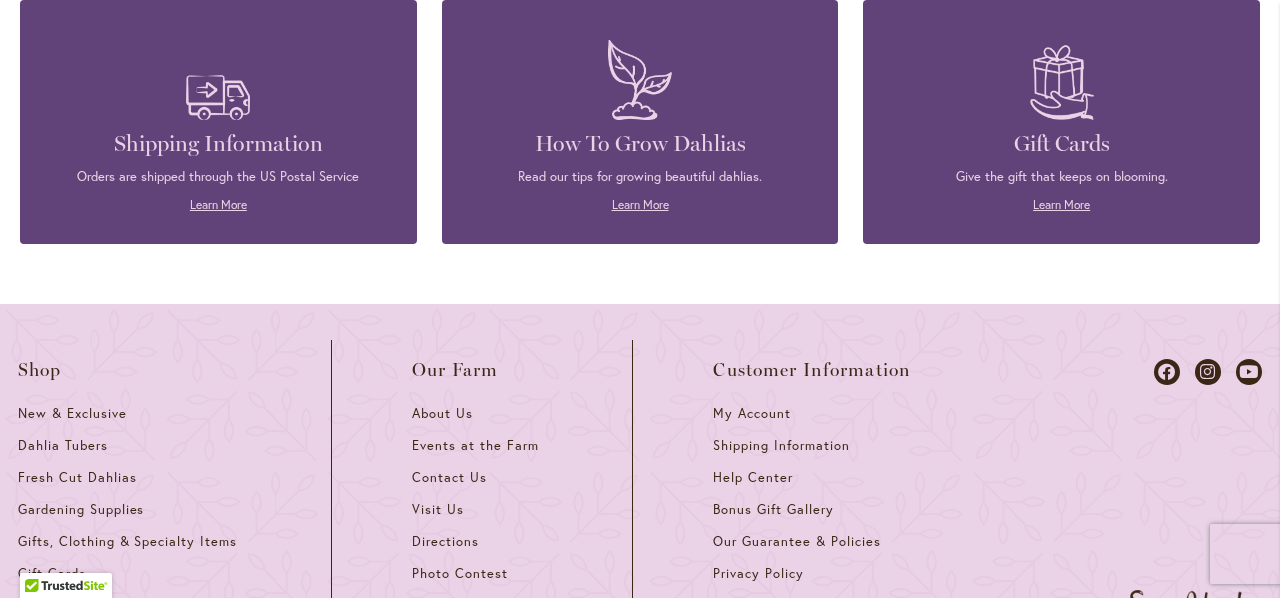 click on "3" at bounding box center (396, -146) 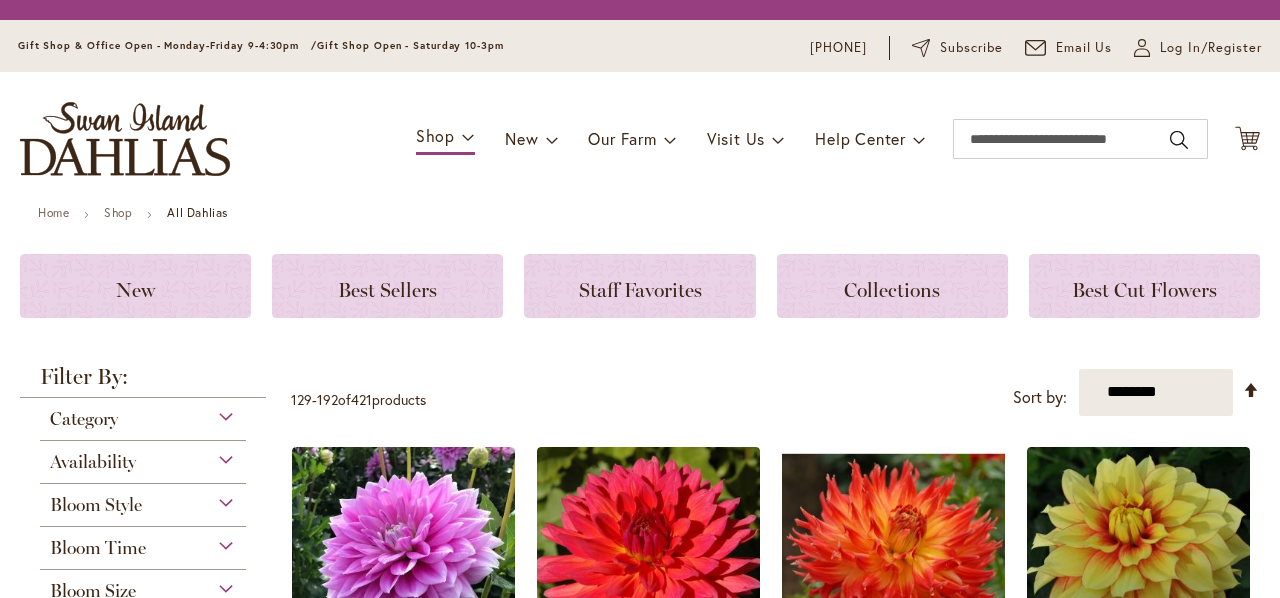 scroll, scrollTop: 0, scrollLeft: 0, axis: both 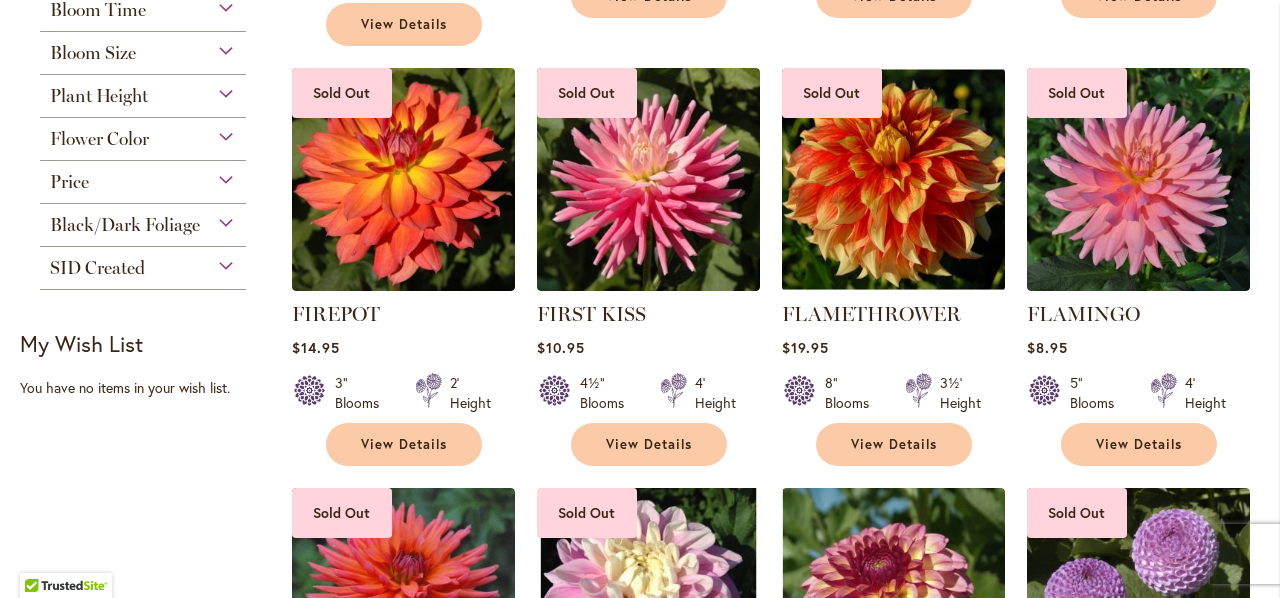 type on "**********" 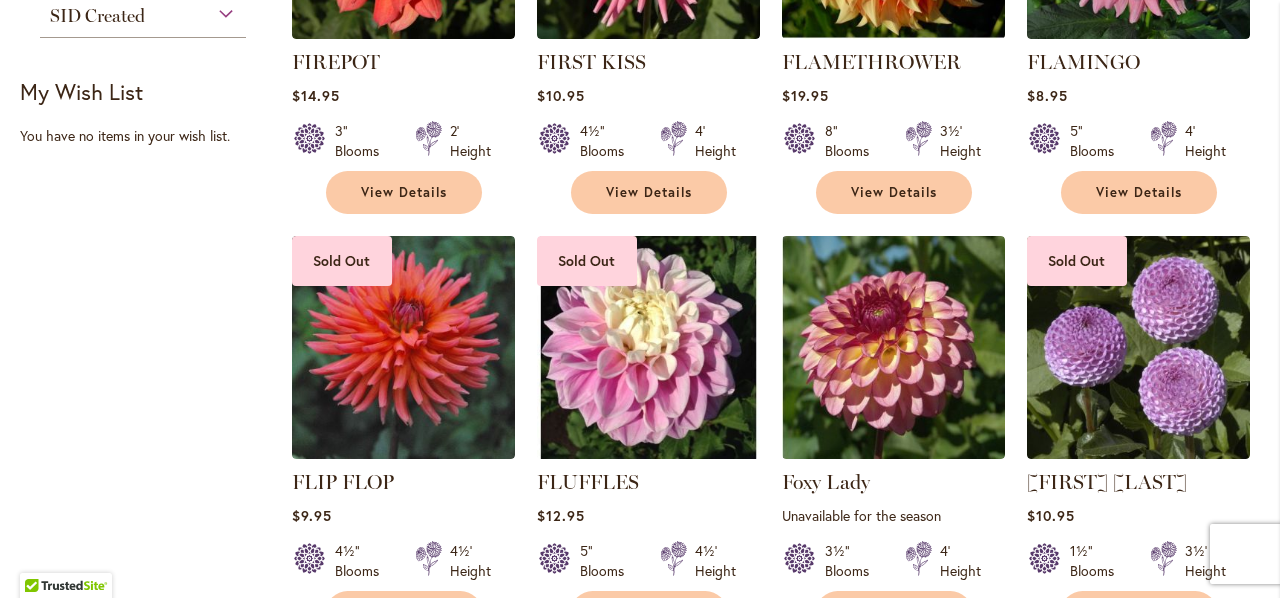 scroll, scrollTop: 1329, scrollLeft: 0, axis: vertical 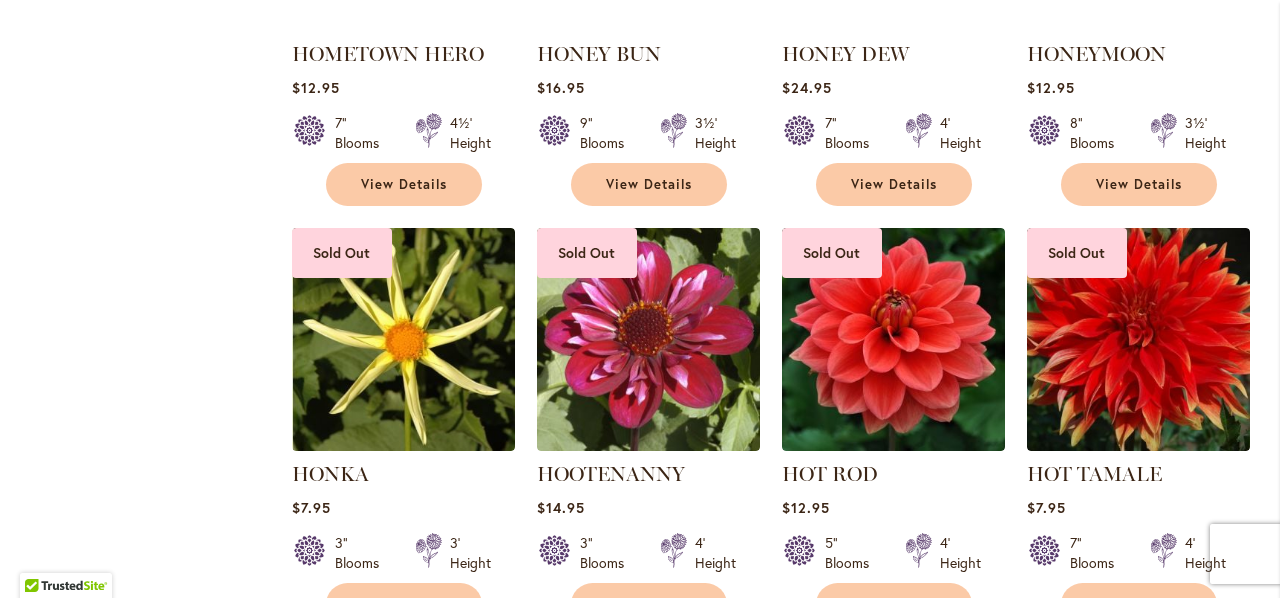 click at bounding box center [893, -80] 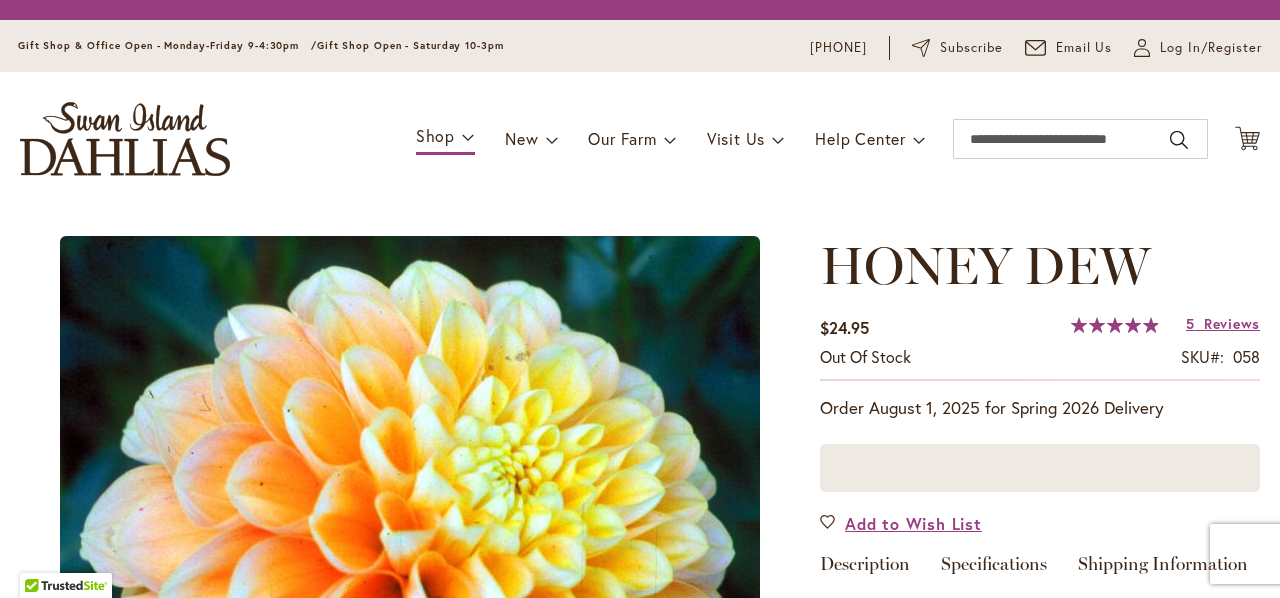 scroll, scrollTop: 0, scrollLeft: 0, axis: both 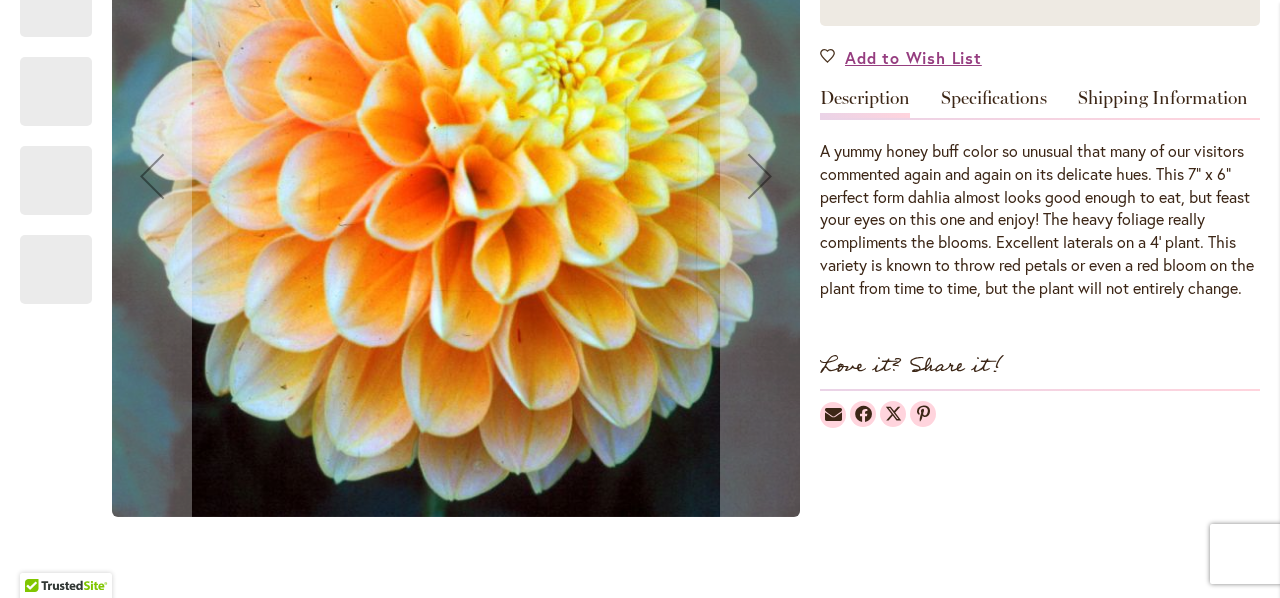 type on "**********" 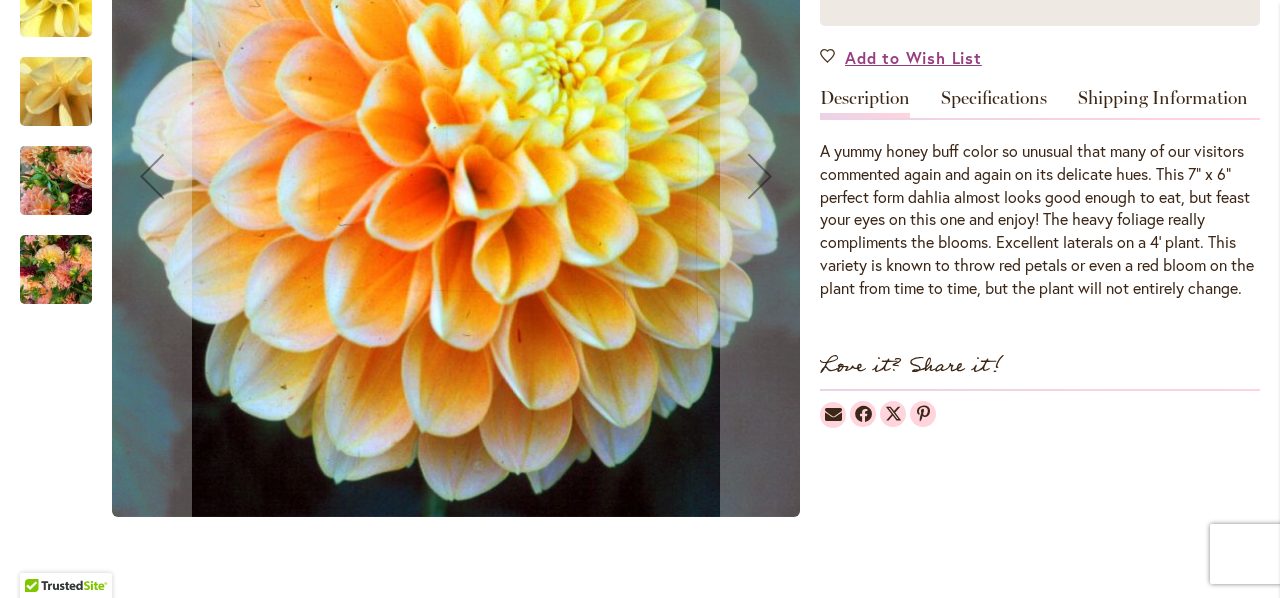 click at bounding box center [56, 181] 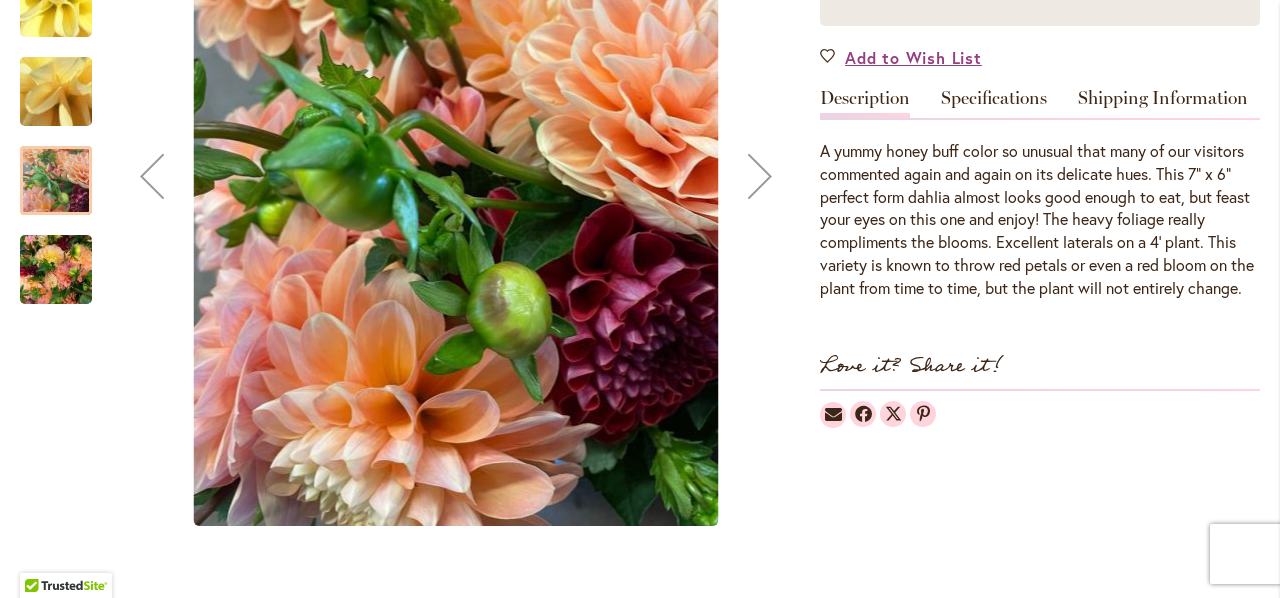 click at bounding box center (56, 270) 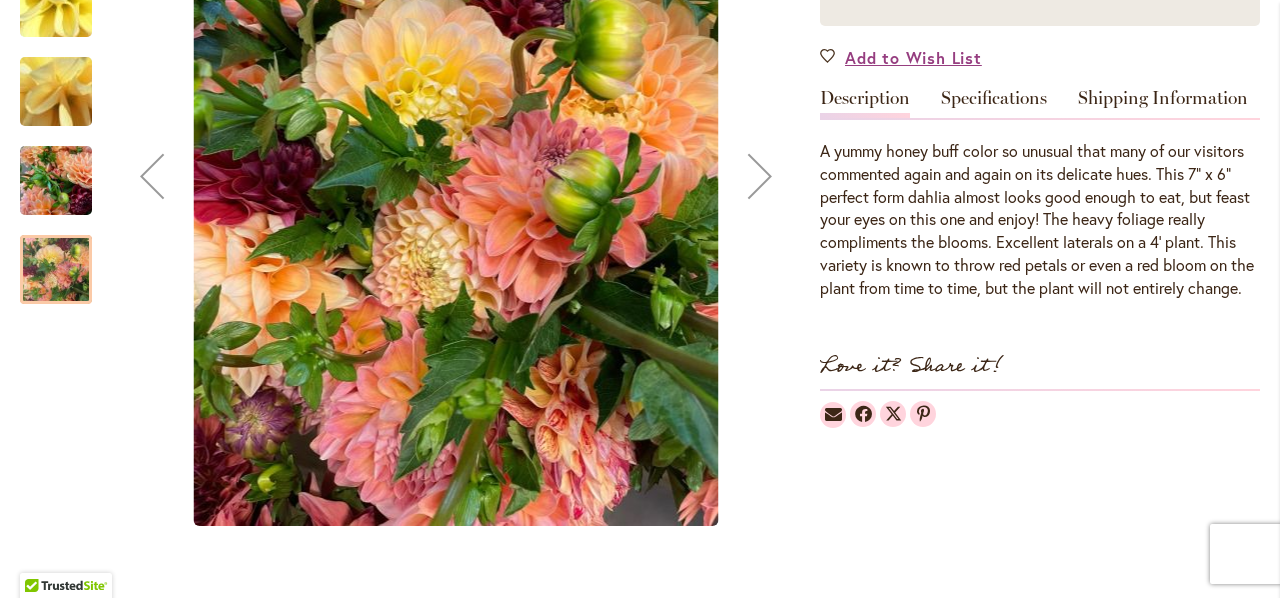 click at bounding box center (56, 92) 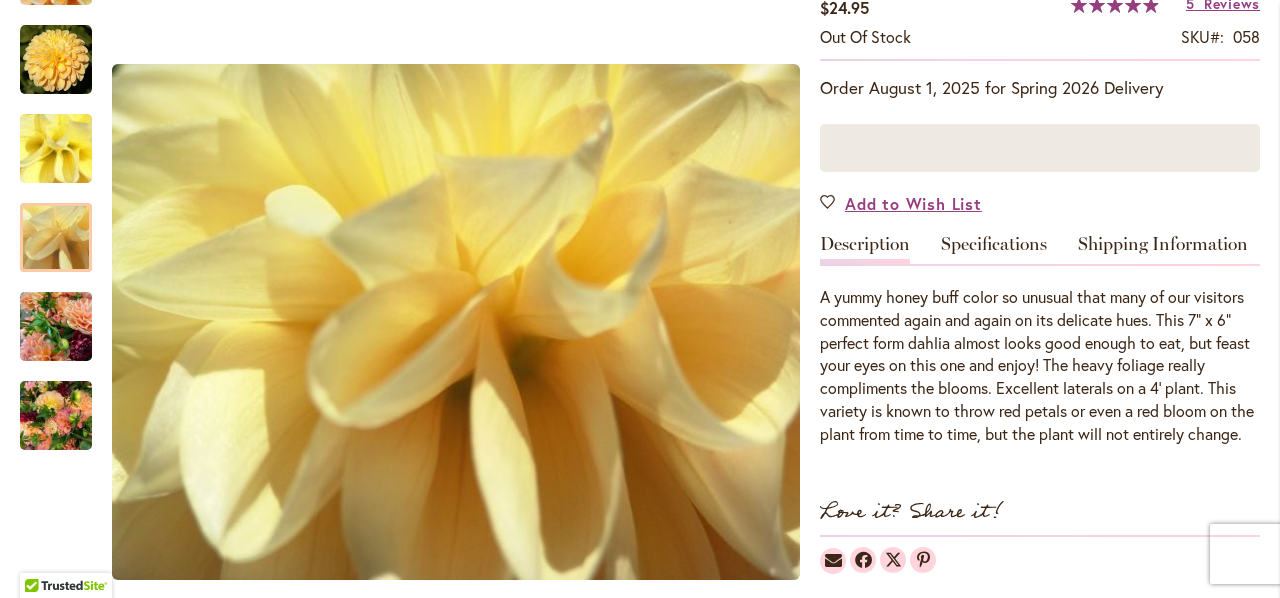 scroll, scrollTop: 202, scrollLeft: 0, axis: vertical 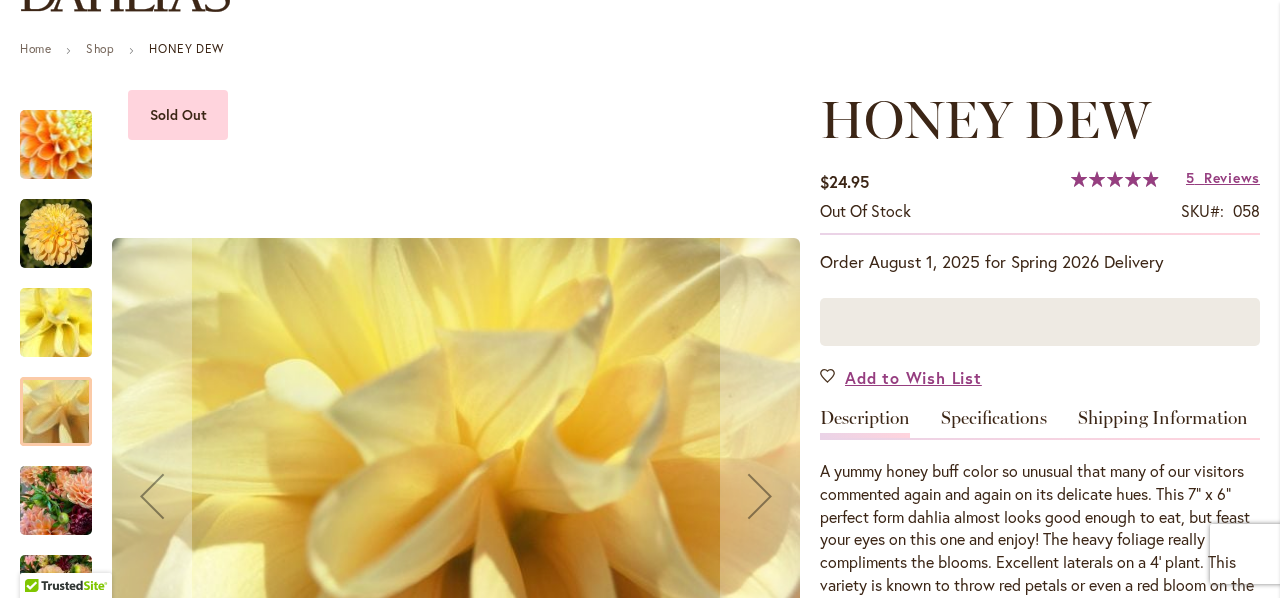 click at bounding box center (56, 234) 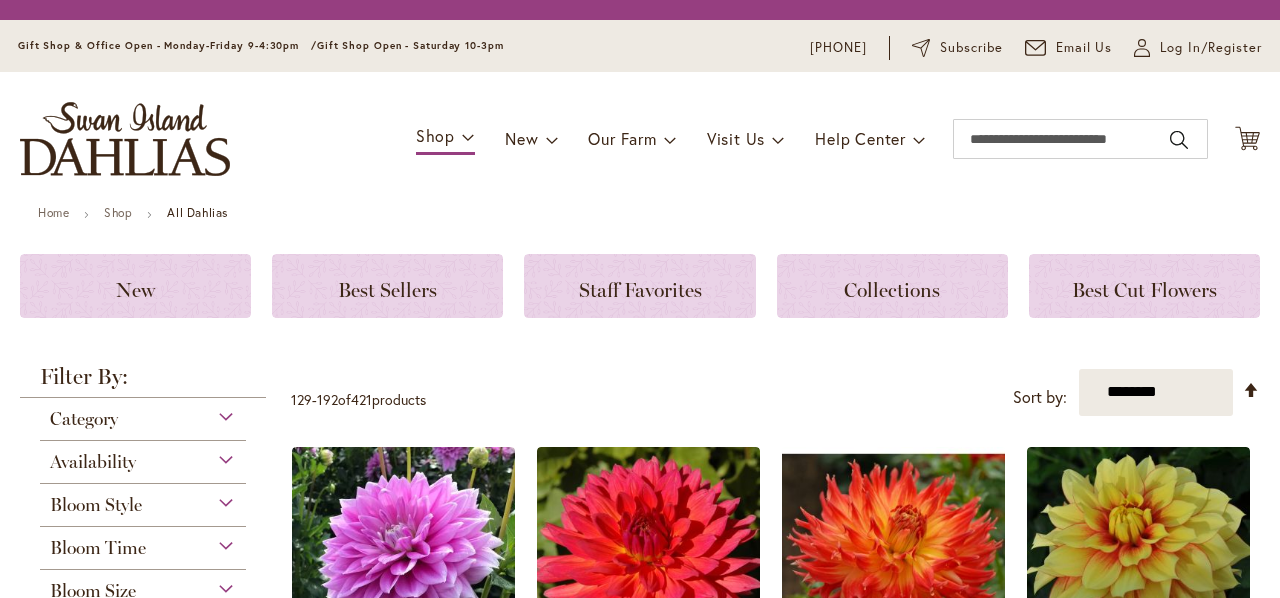 scroll, scrollTop: 0, scrollLeft: 0, axis: both 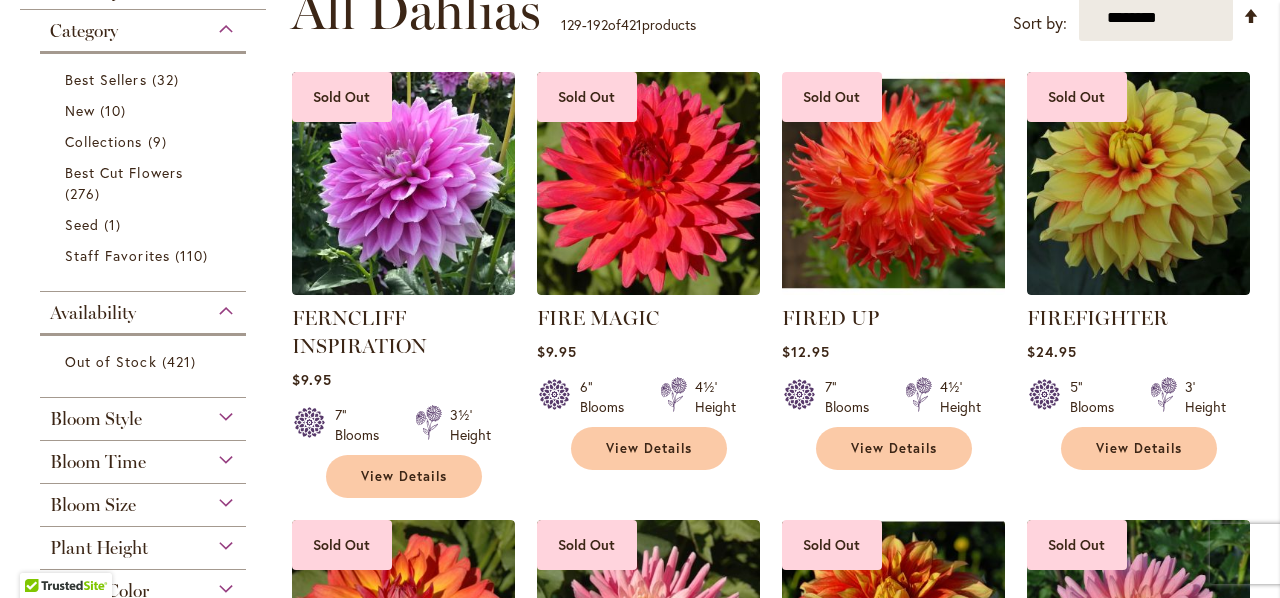 type on "**********" 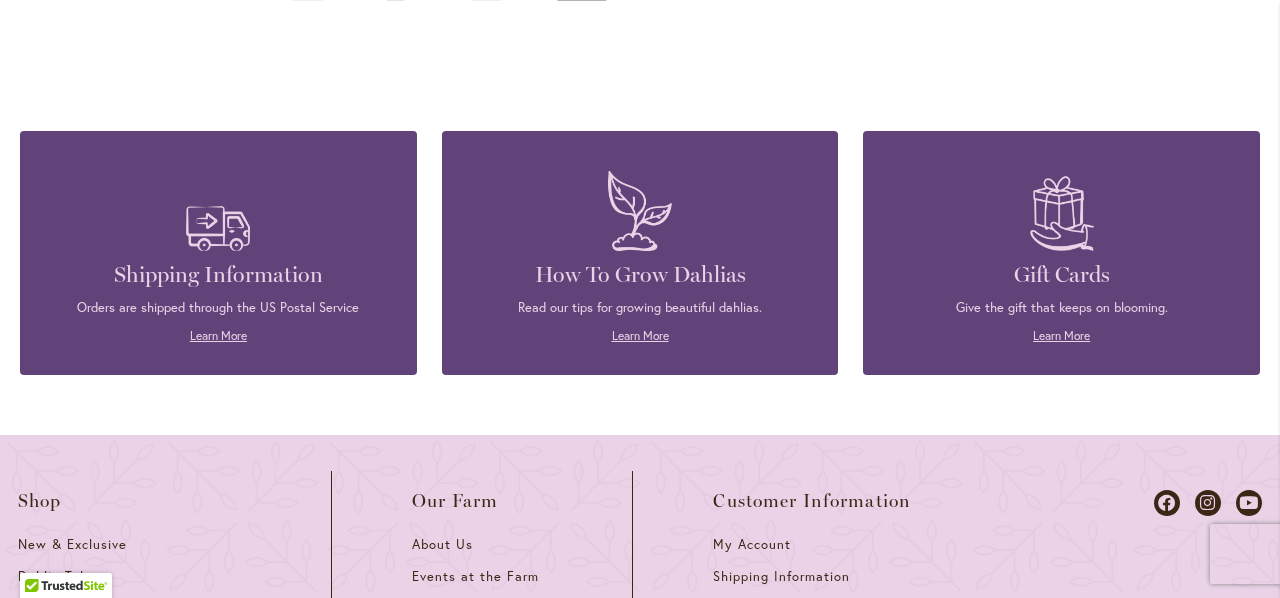 scroll, scrollTop: 7376, scrollLeft: 0, axis: vertical 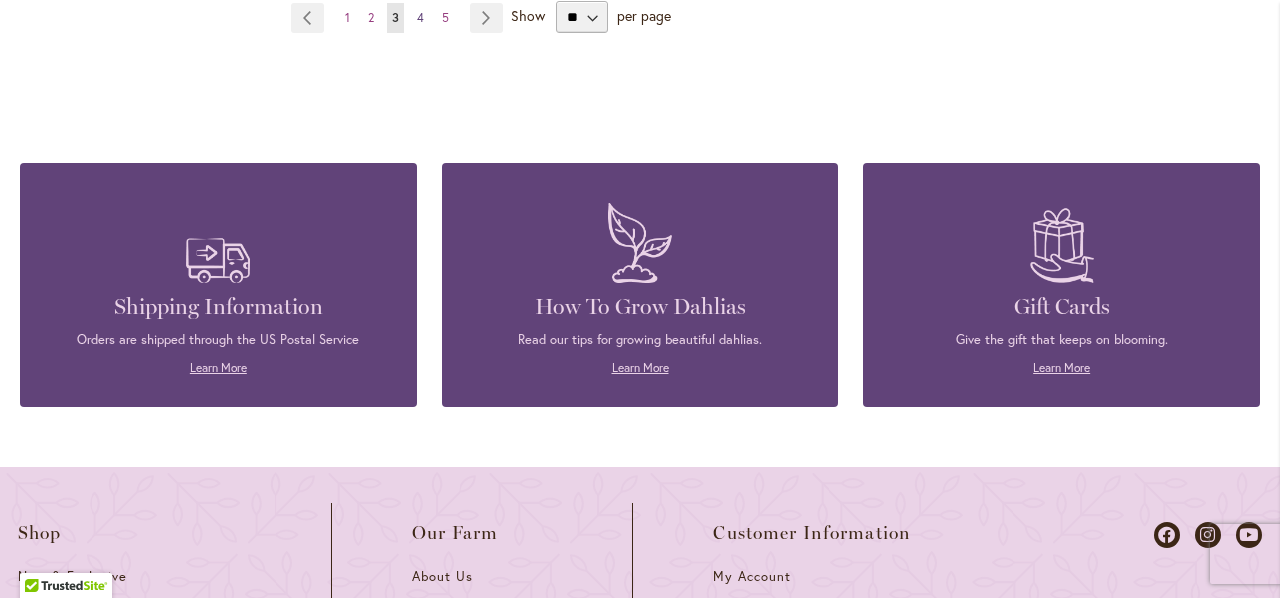 click on "4" at bounding box center (420, 17) 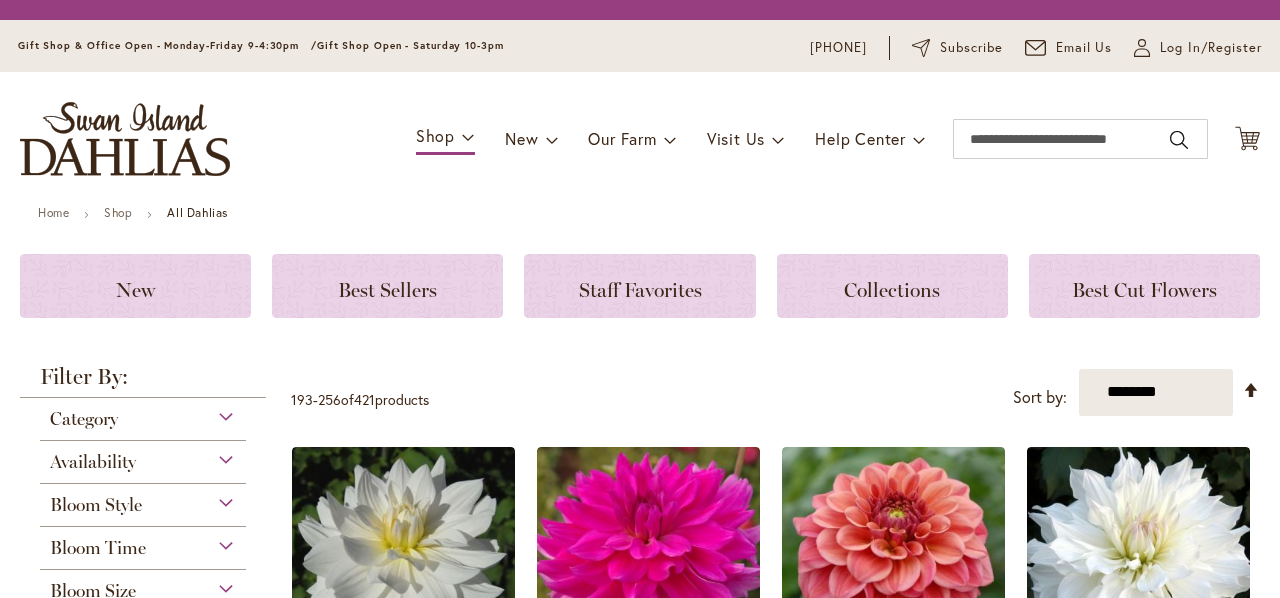 scroll, scrollTop: 0, scrollLeft: 0, axis: both 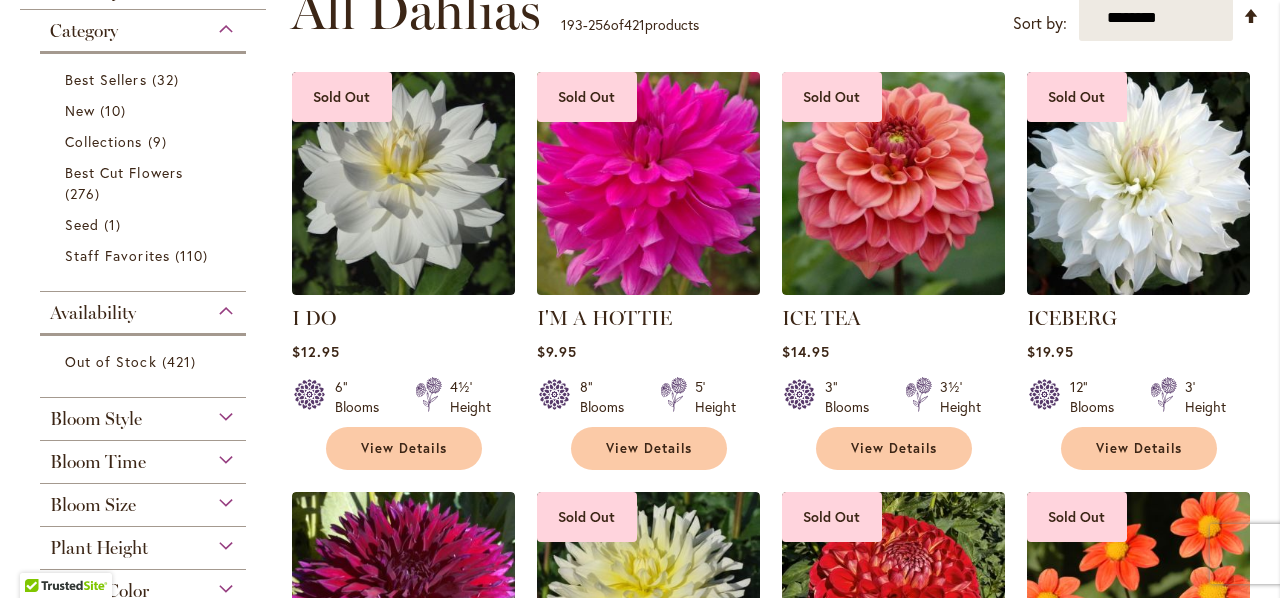 type on "**********" 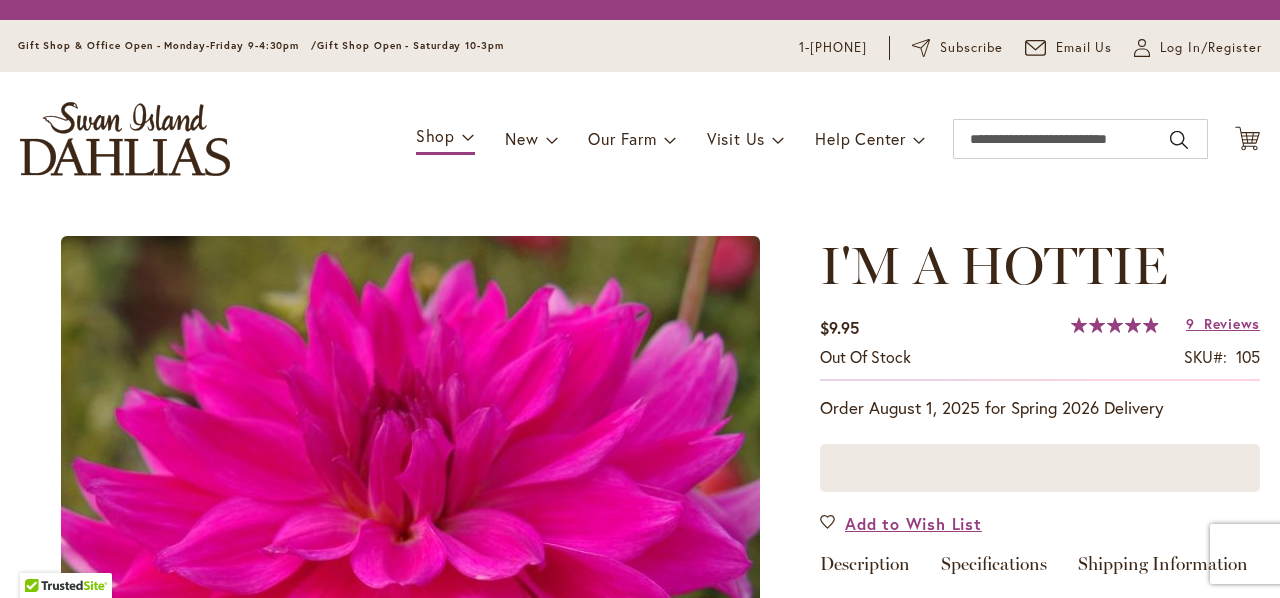 scroll, scrollTop: 0, scrollLeft: 0, axis: both 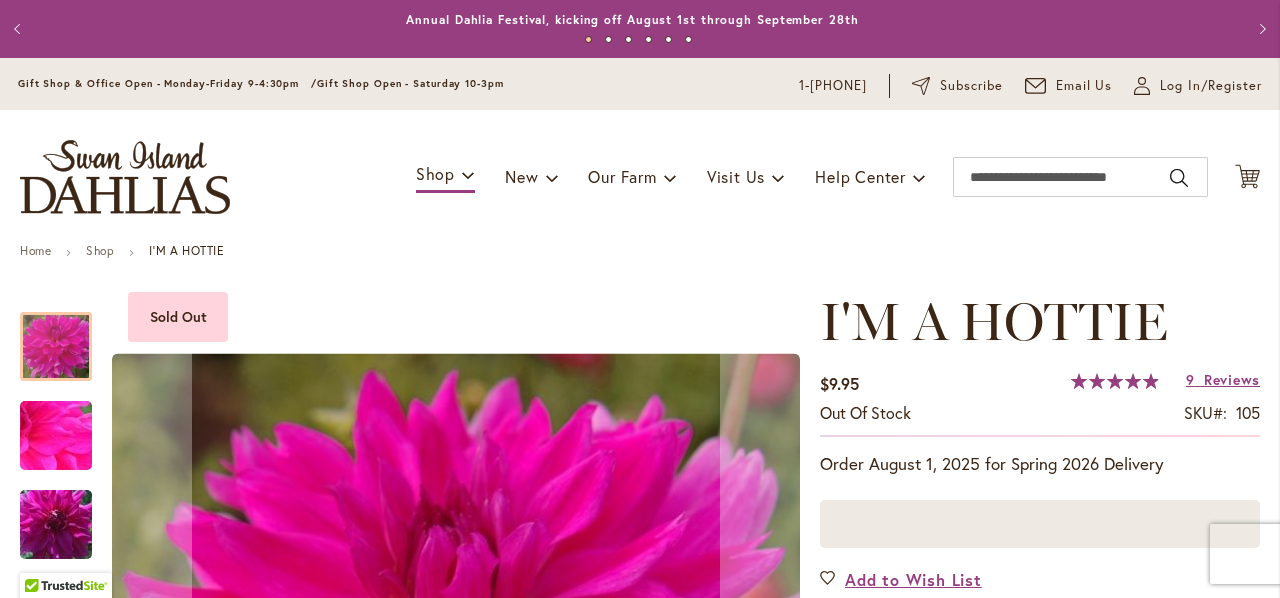 type on "**********" 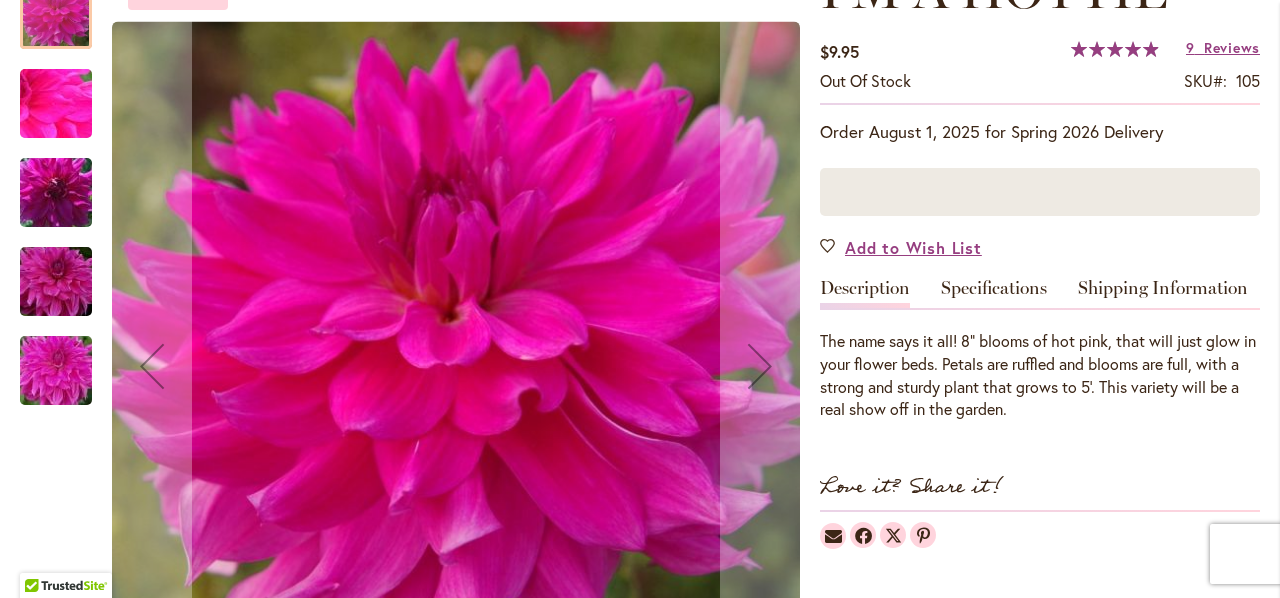 scroll, scrollTop: 382, scrollLeft: 0, axis: vertical 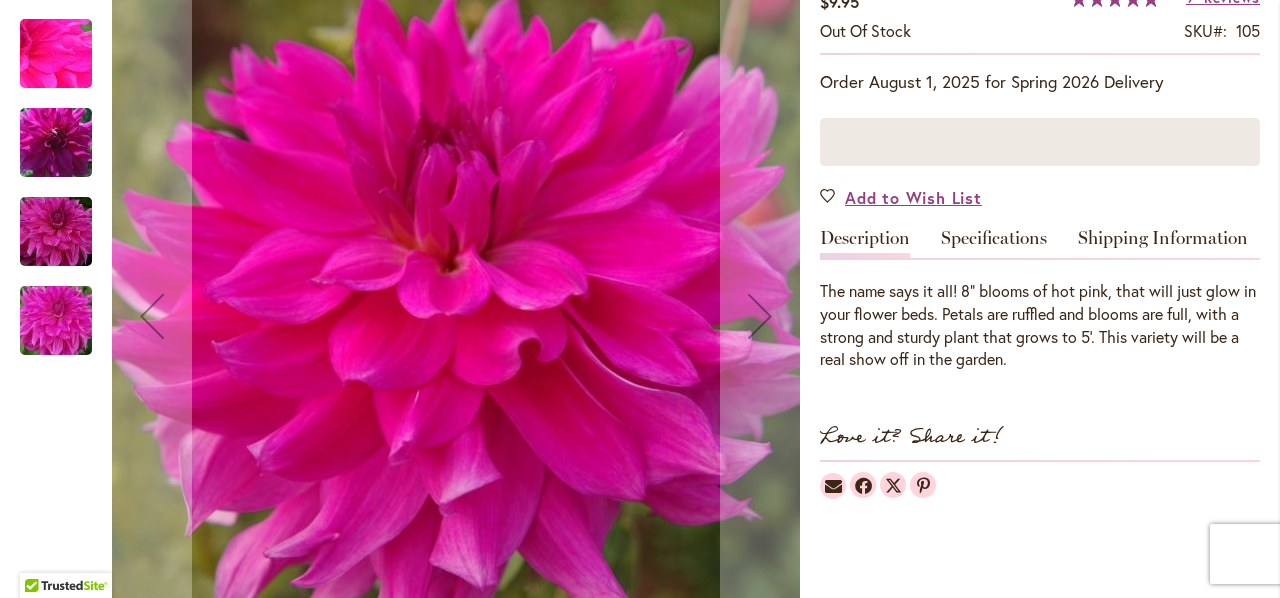 click at bounding box center (56, 143) 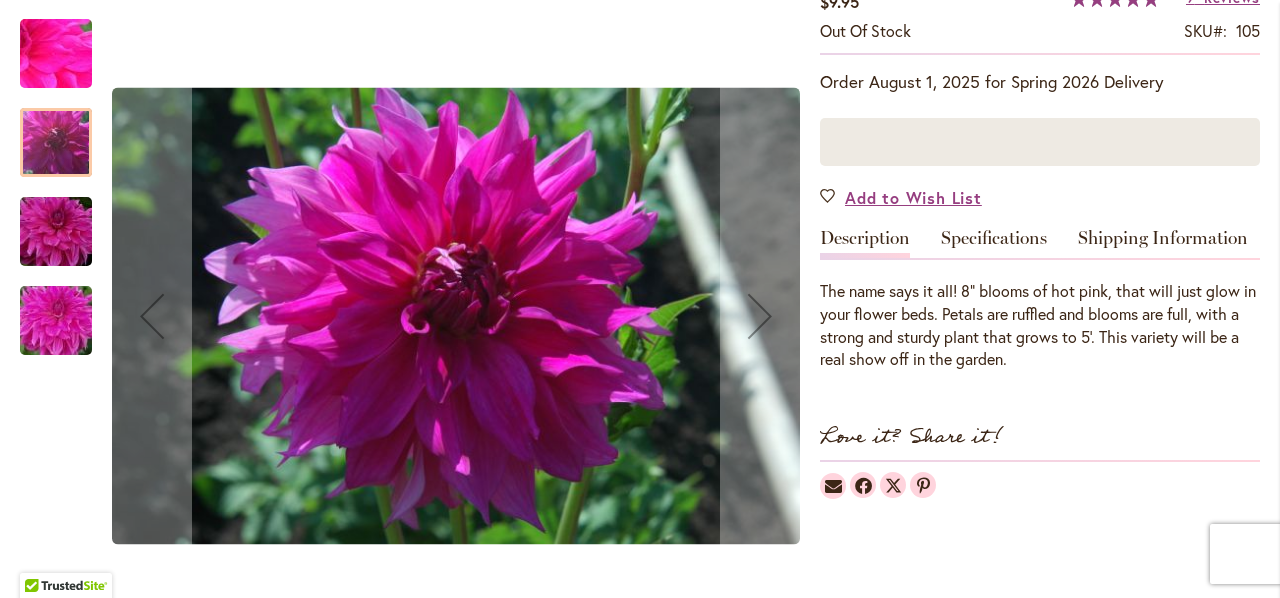 click at bounding box center (56, 232) 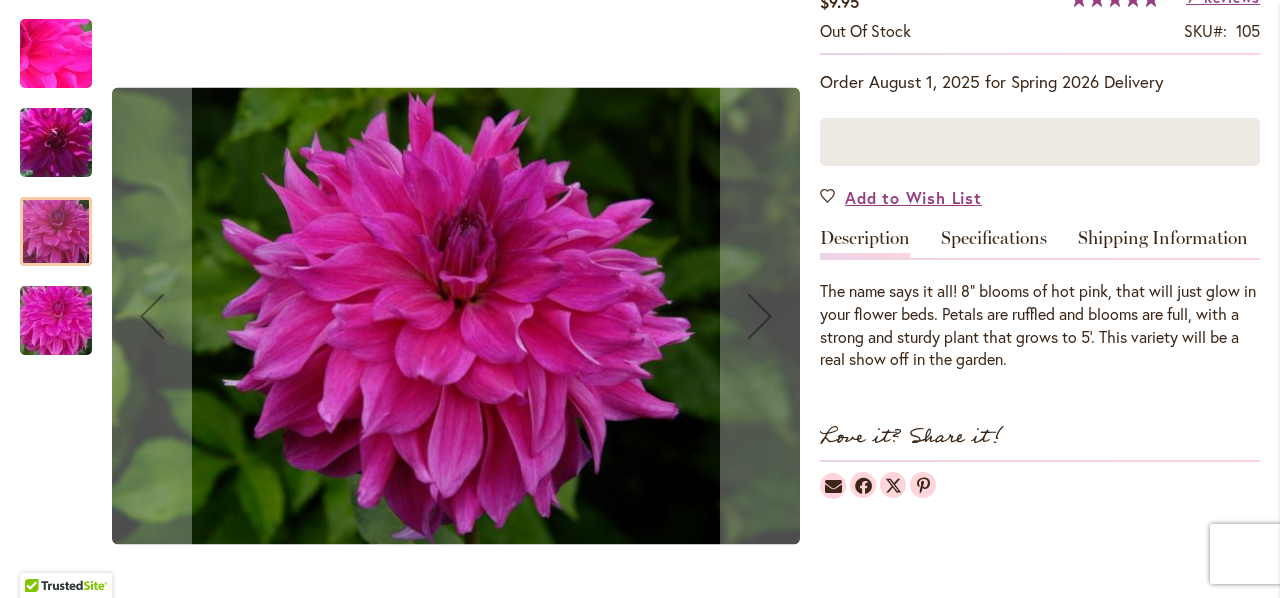 click at bounding box center [56, 321] 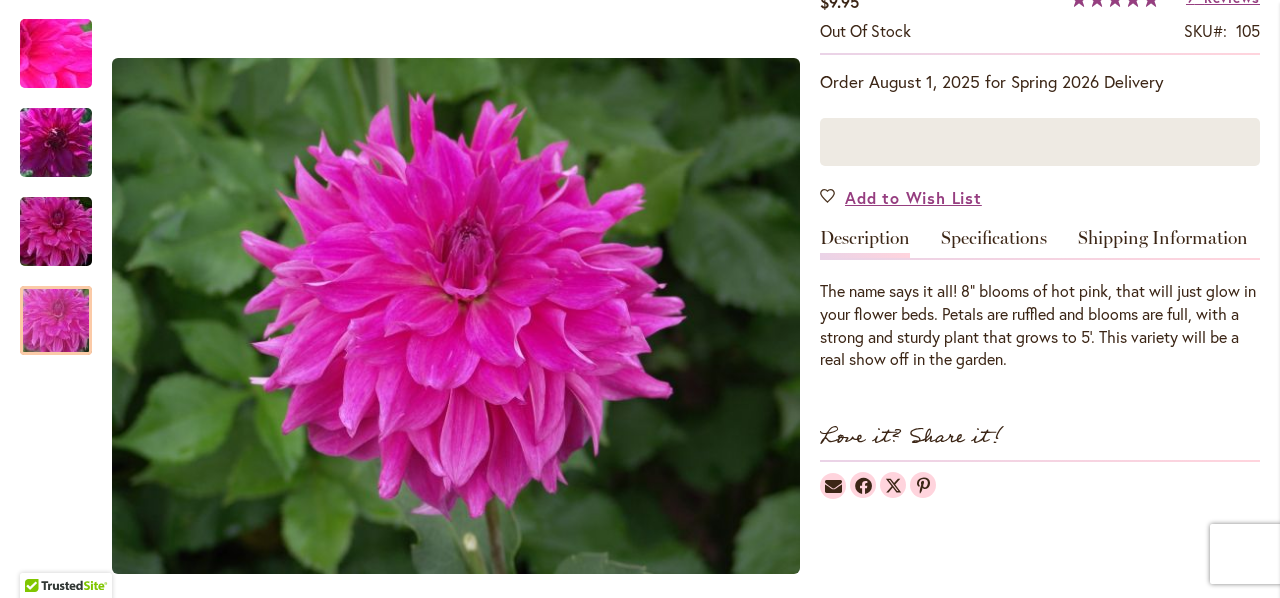 drag, startPoint x: 51, startPoint y: 313, endPoint x: 74, endPoint y: -86, distance: 399.66235 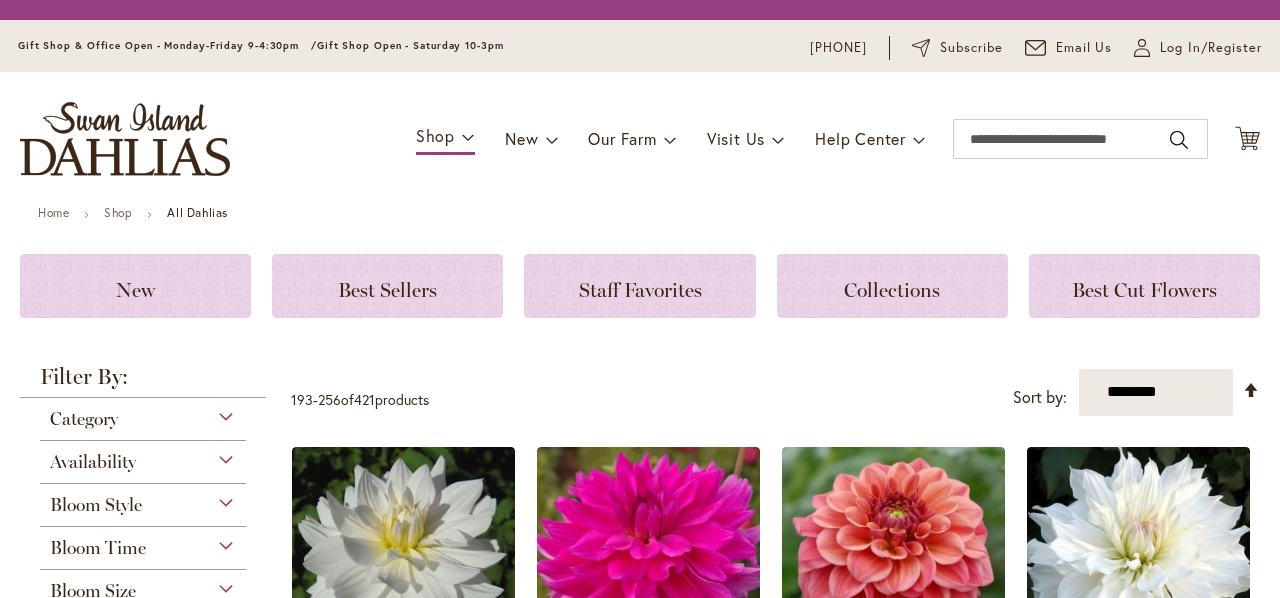 scroll, scrollTop: 0, scrollLeft: 0, axis: both 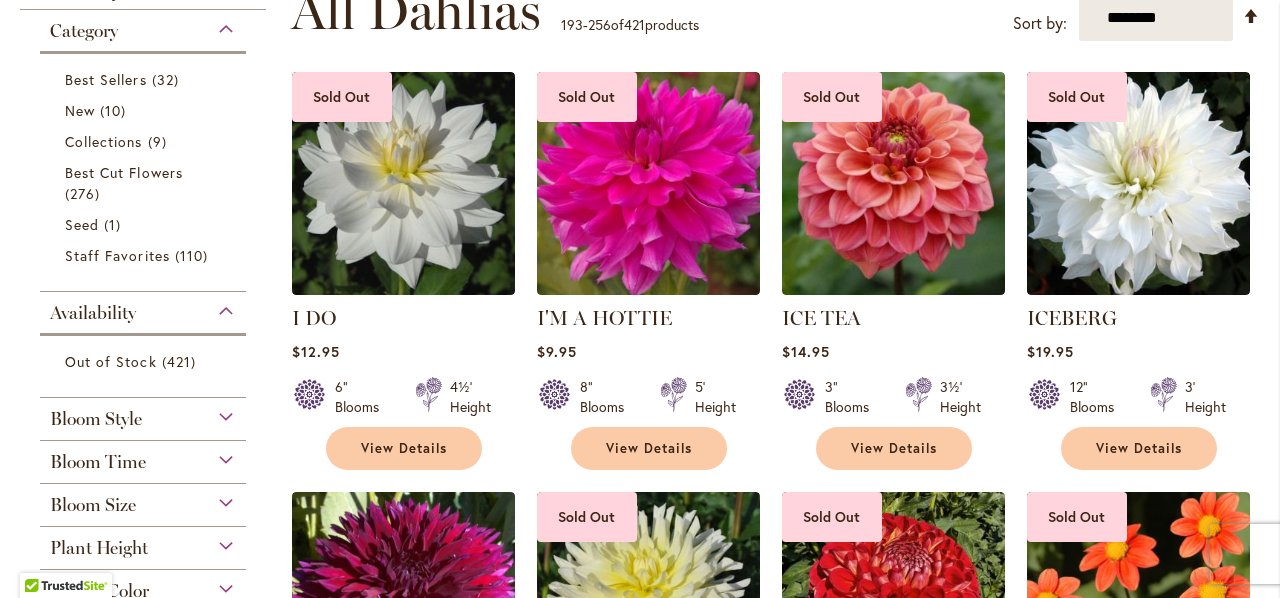 type on "**********" 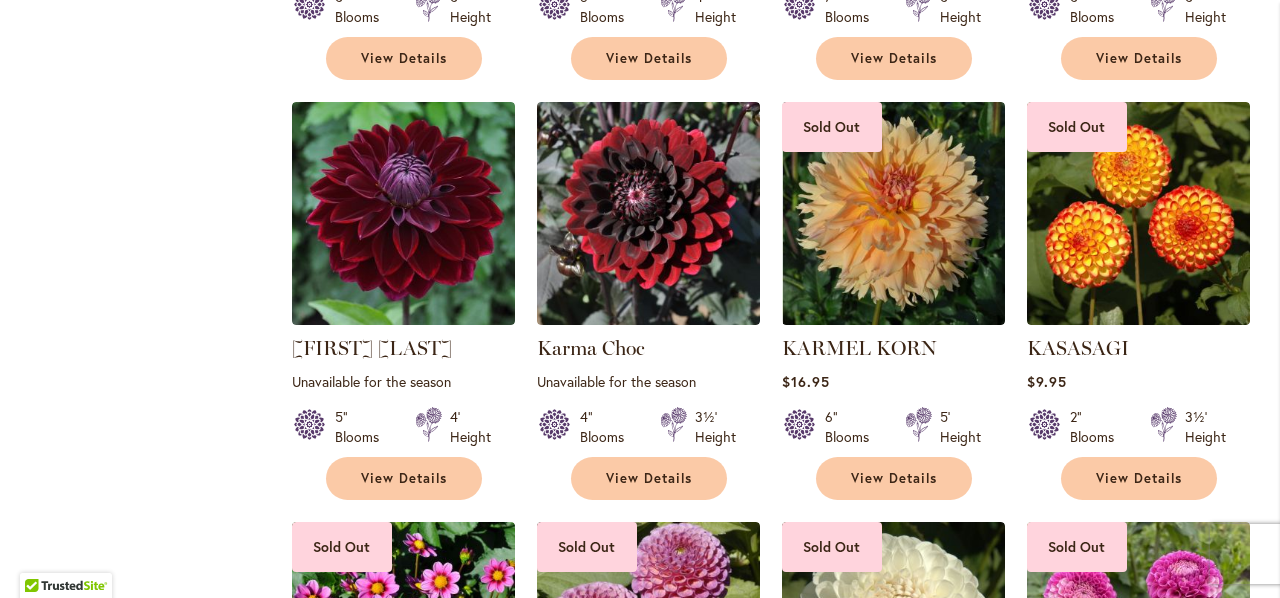 scroll, scrollTop: 3078, scrollLeft: 0, axis: vertical 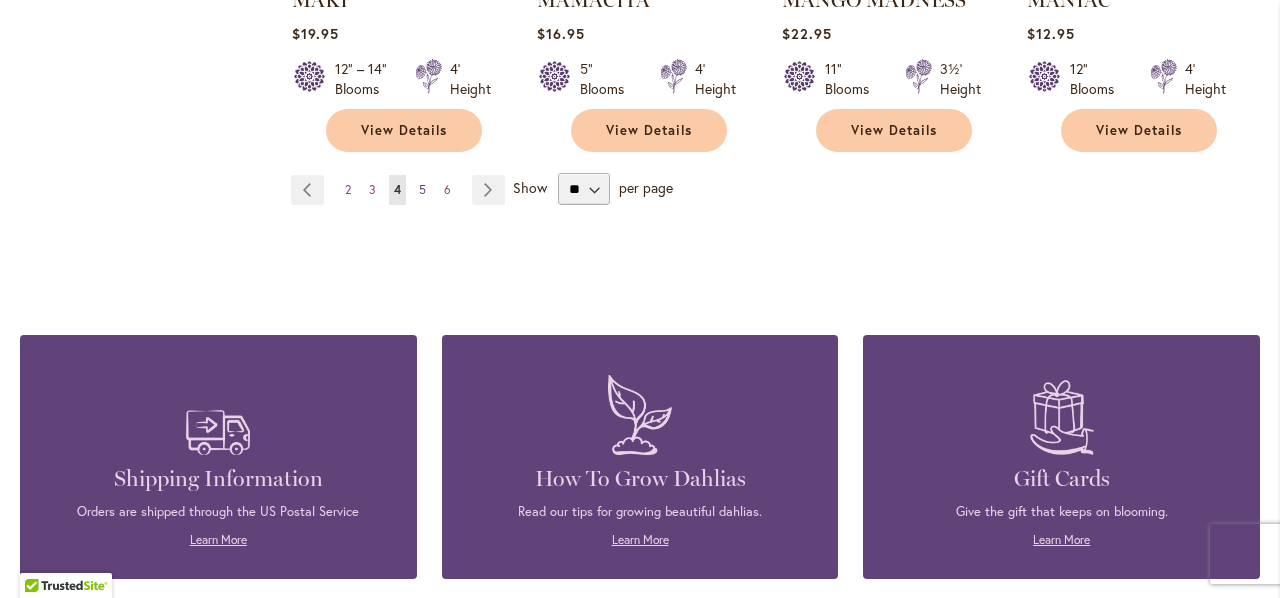 click on "5" at bounding box center (422, 189) 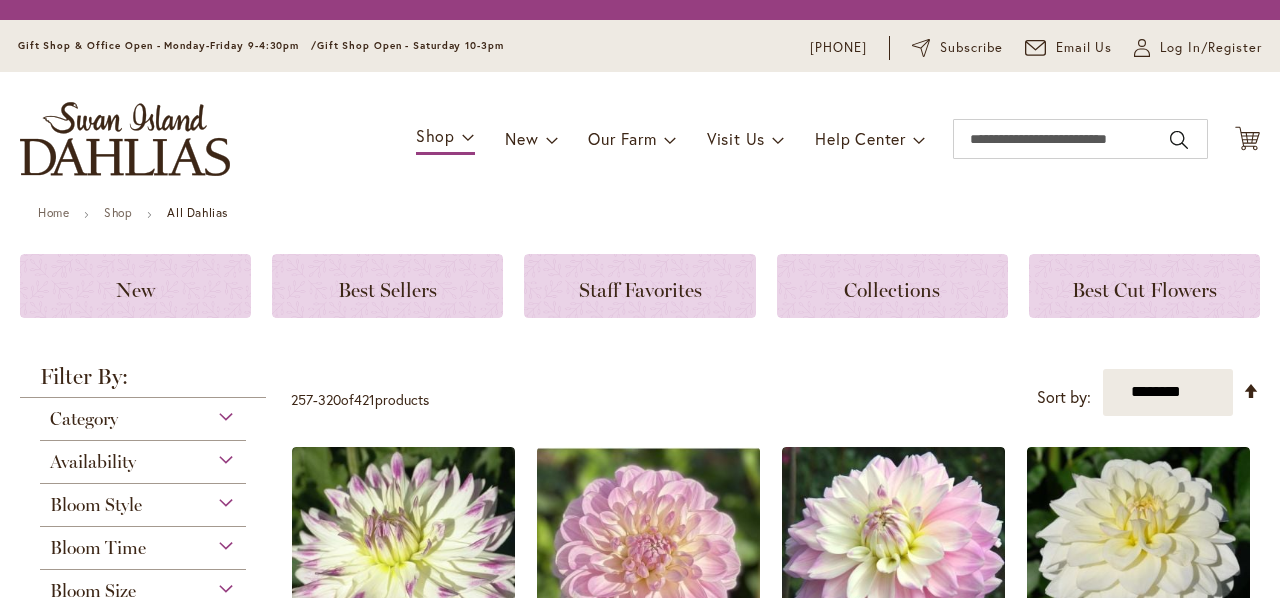click on "Sold Out
MARGARET ELLEN
Rating:
47%
1                  Review
$14.95
7" Blooms 4' Height" at bounding box center (775, 3852) 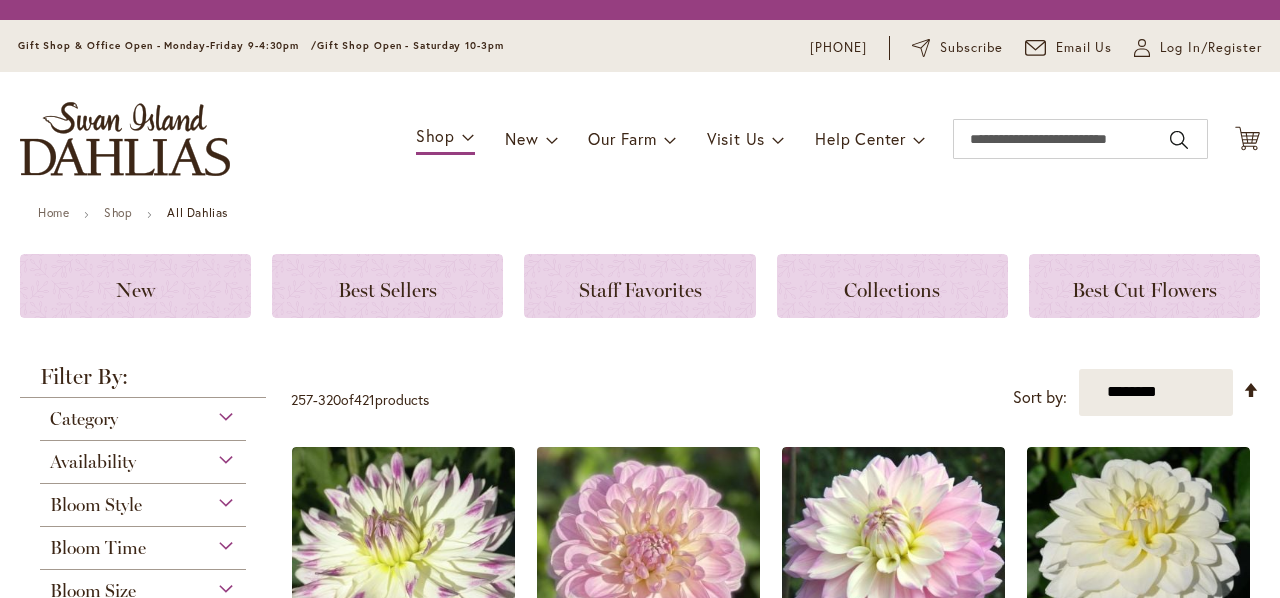scroll, scrollTop: 0, scrollLeft: 0, axis: both 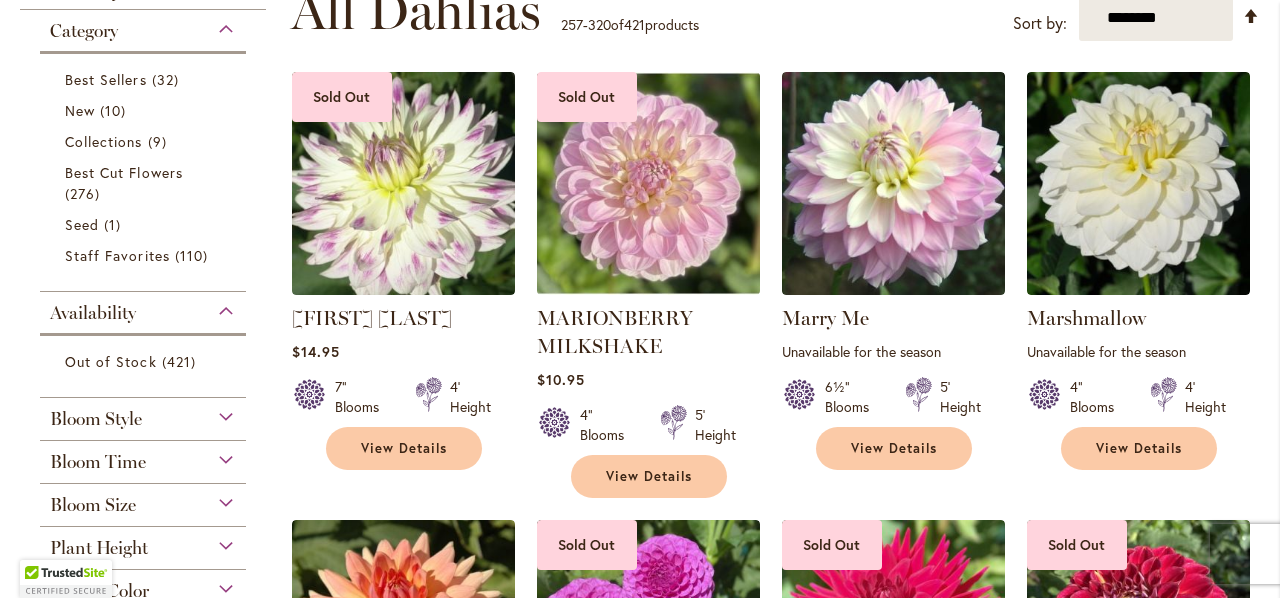 type on "**********" 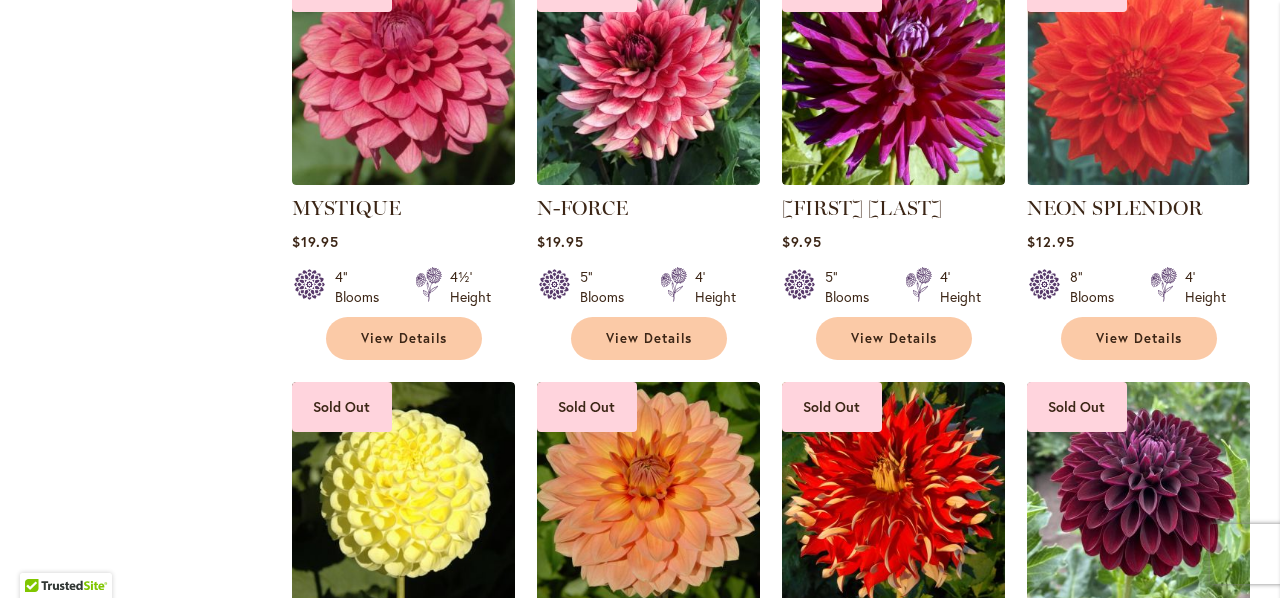 scroll, scrollTop: 3632, scrollLeft: 0, axis: vertical 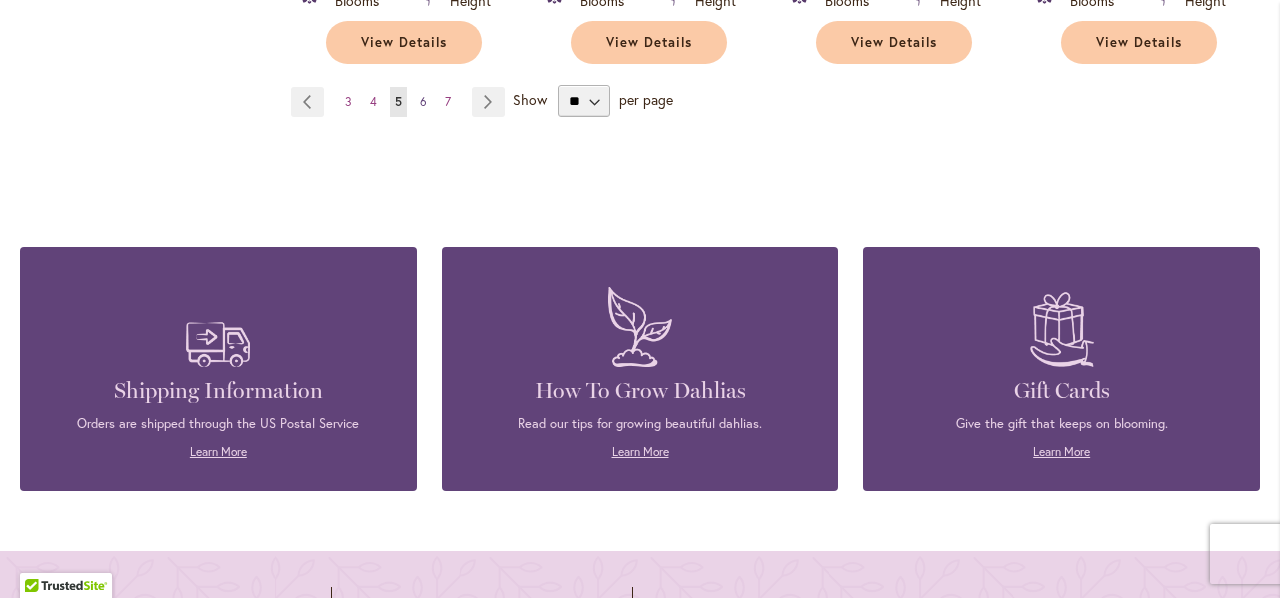 click on "6" at bounding box center [423, 101] 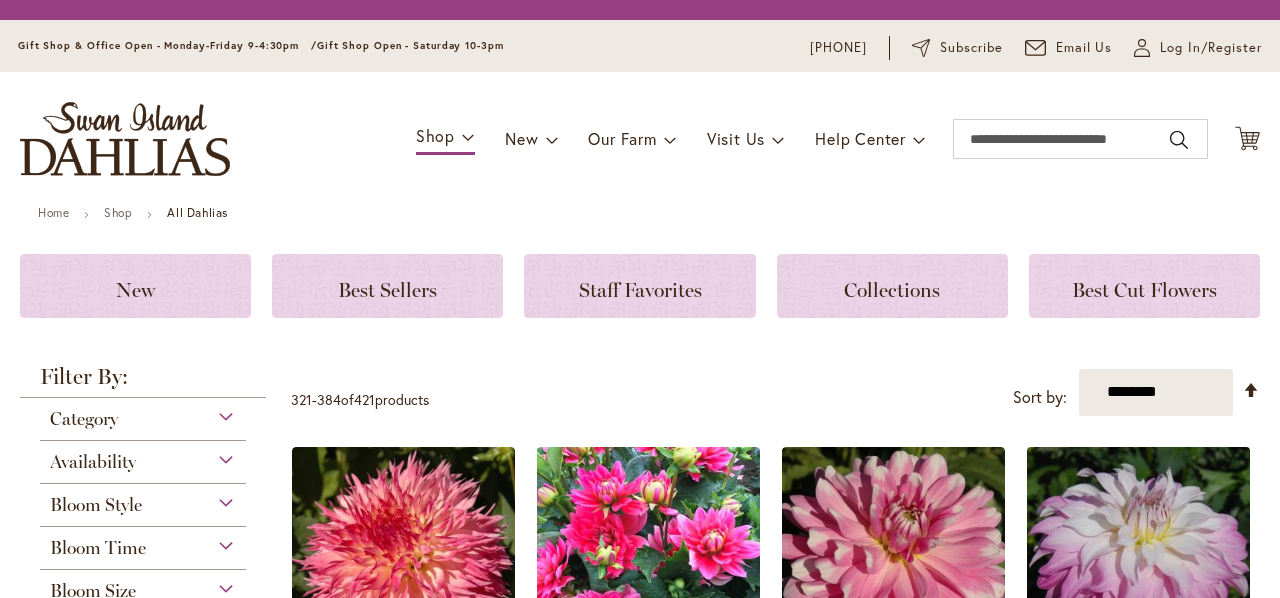 scroll, scrollTop: 0, scrollLeft: 0, axis: both 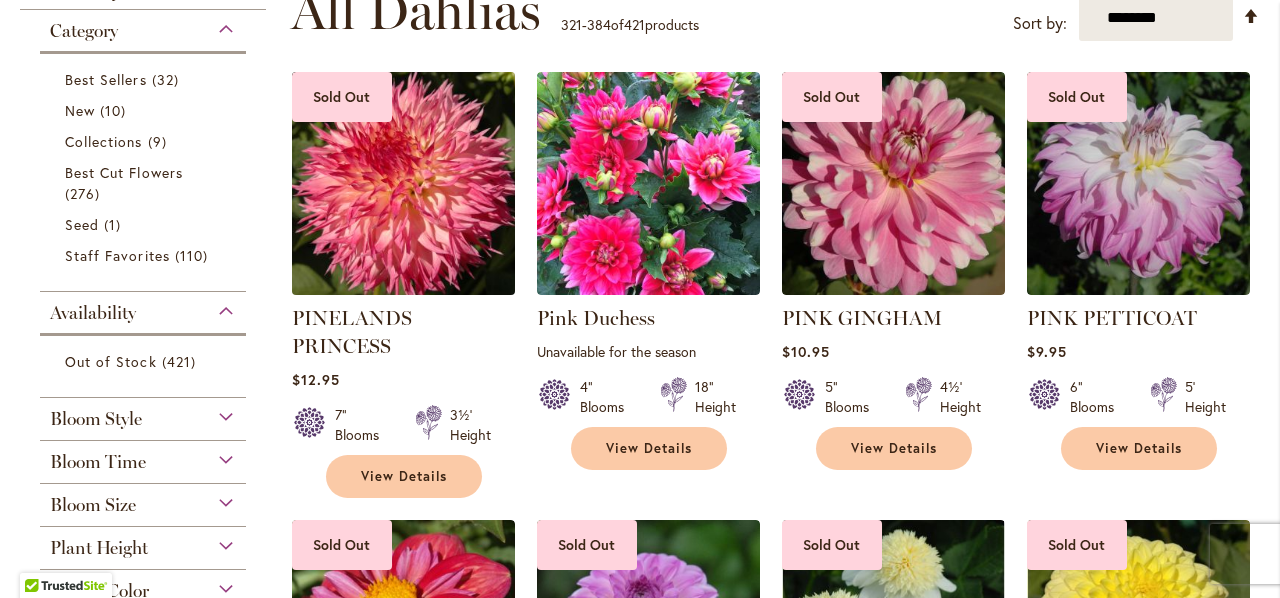 click at bounding box center (403, 184) 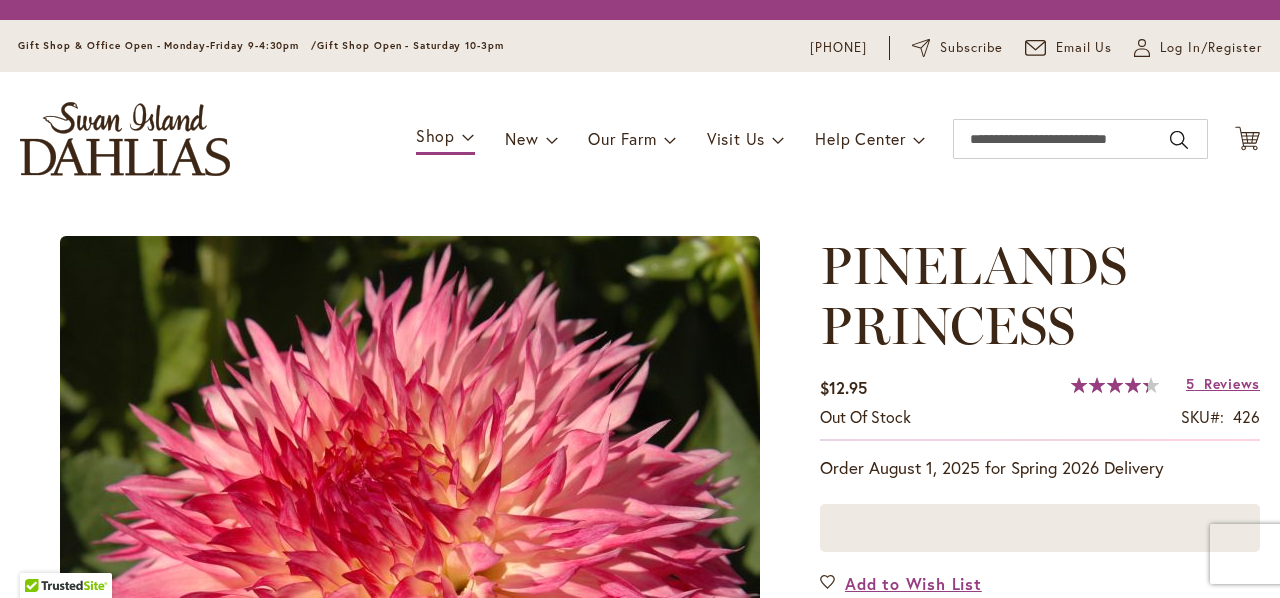 scroll, scrollTop: 0, scrollLeft: 0, axis: both 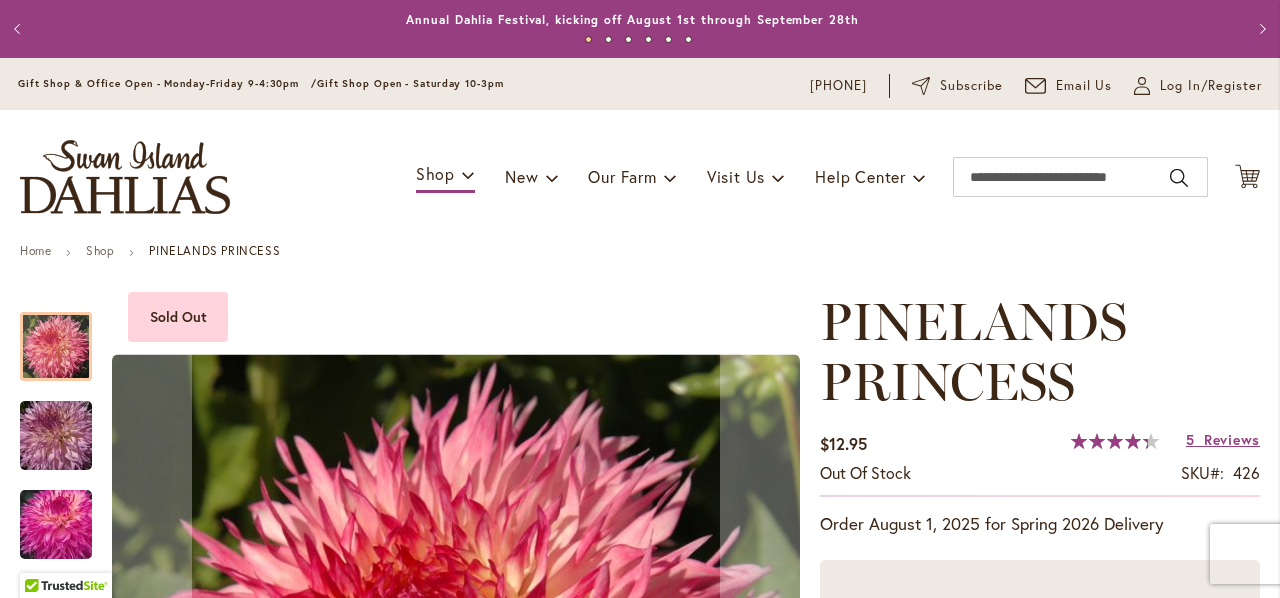 type on "**********" 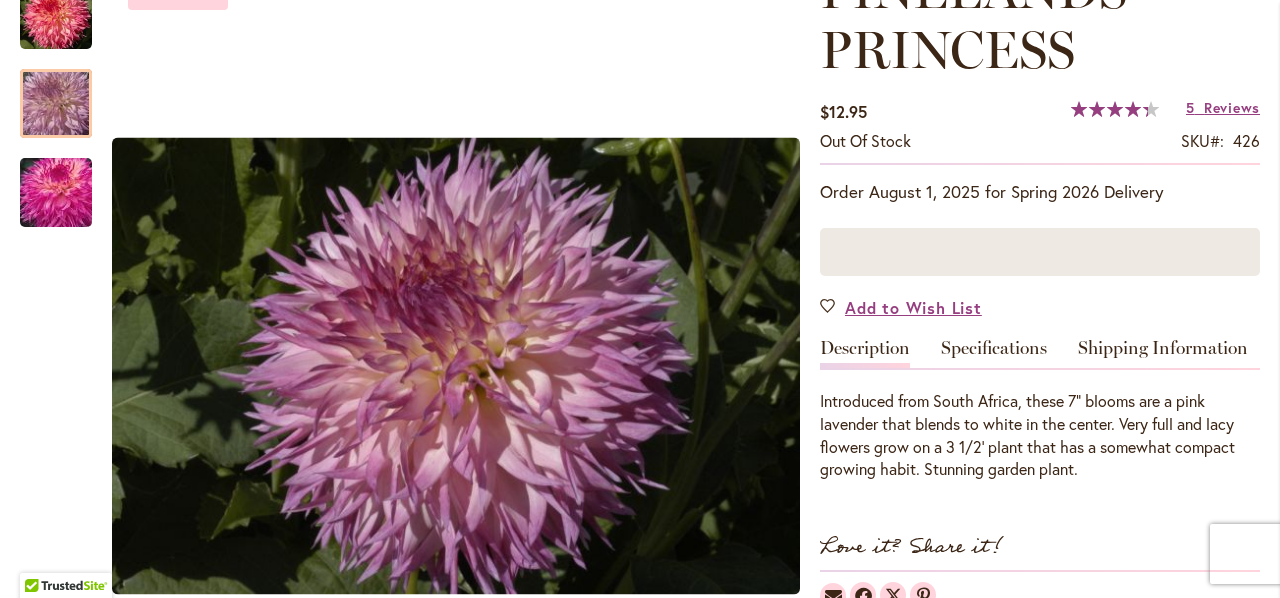 scroll, scrollTop: 321, scrollLeft: 0, axis: vertical 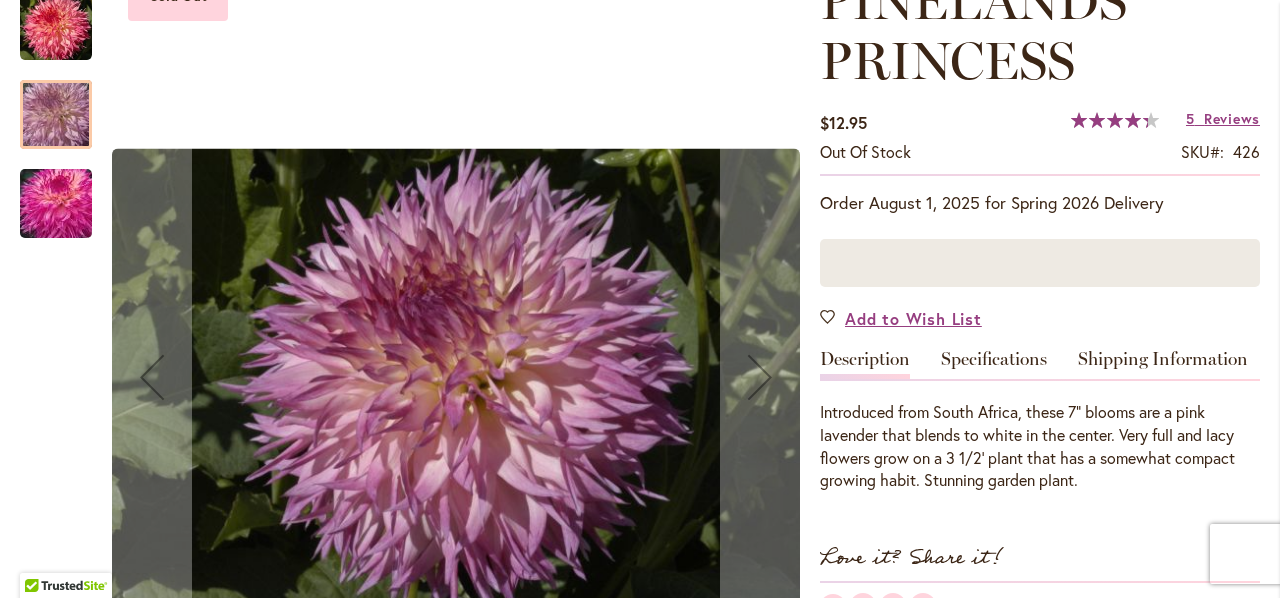 click at bounding box center (56, 204) 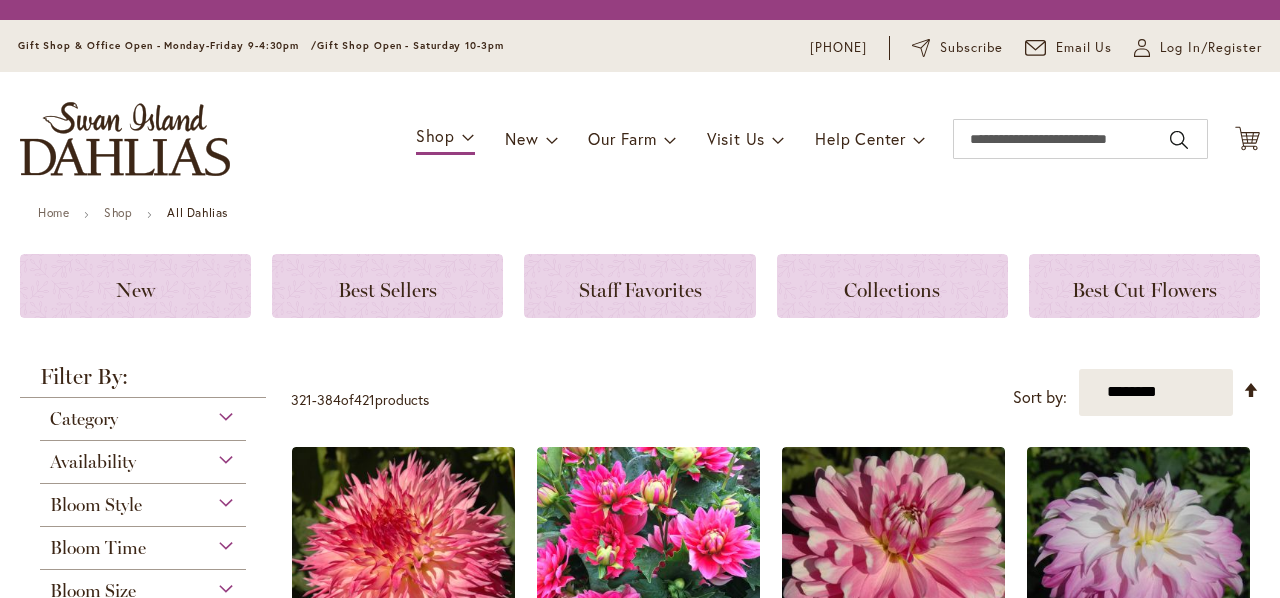 scroll, scrollTop: 0, scrollLeft: 0, axis: both 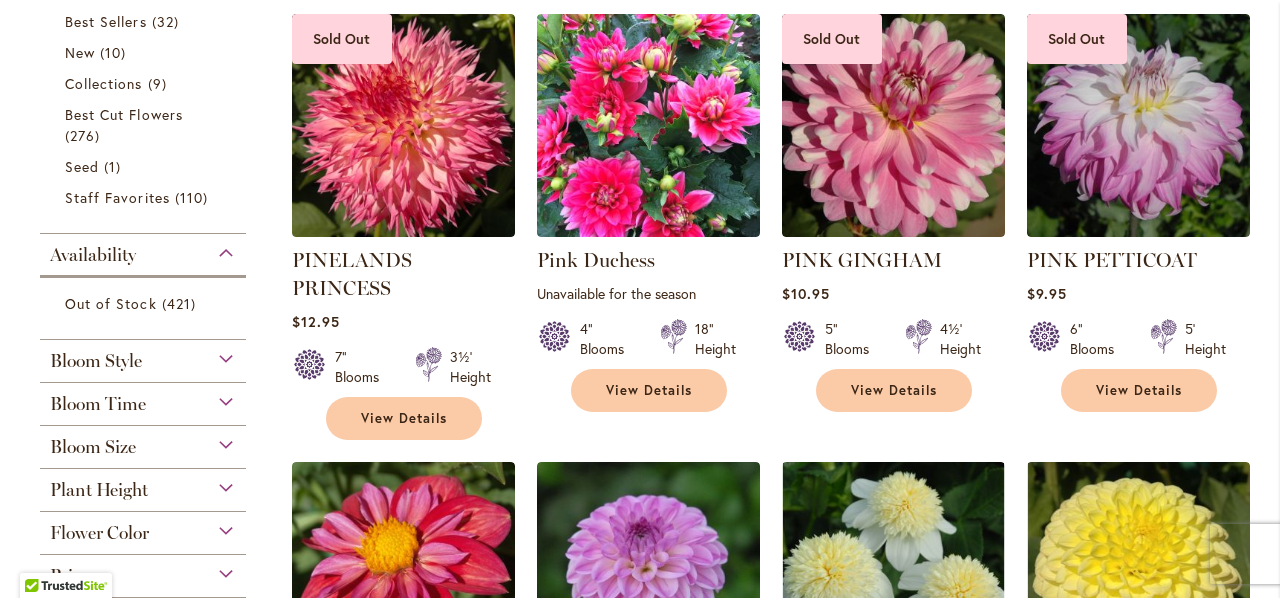 type on "**********" 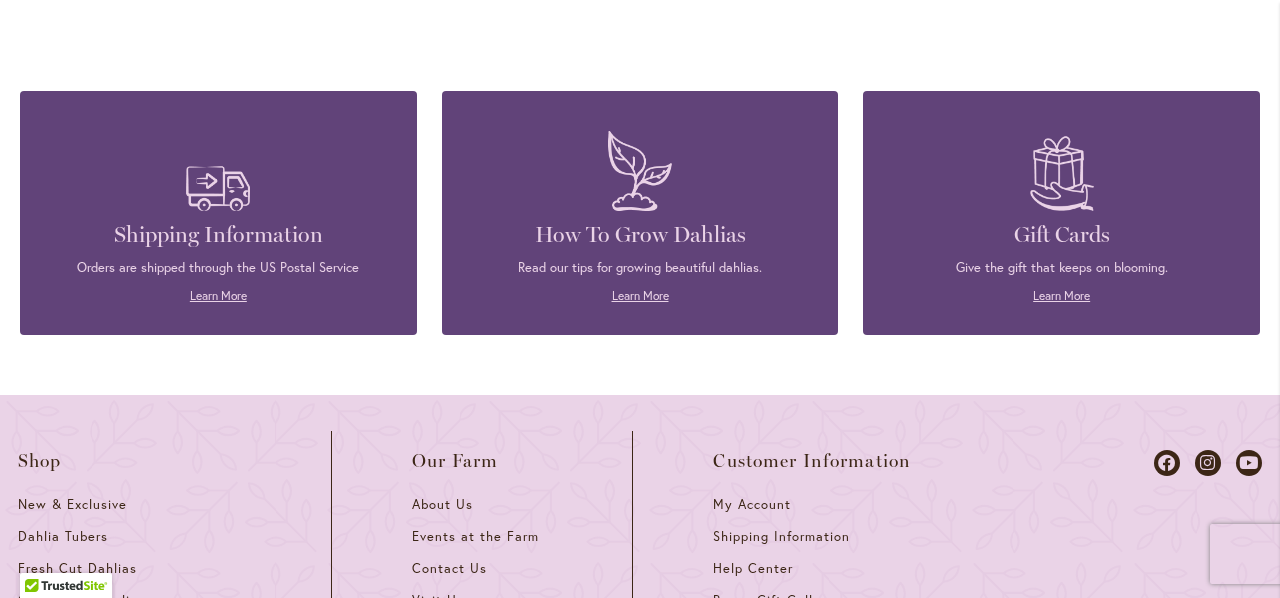 scroll, scrollTop: 7476, scrollLeft: 0, axis: vertical 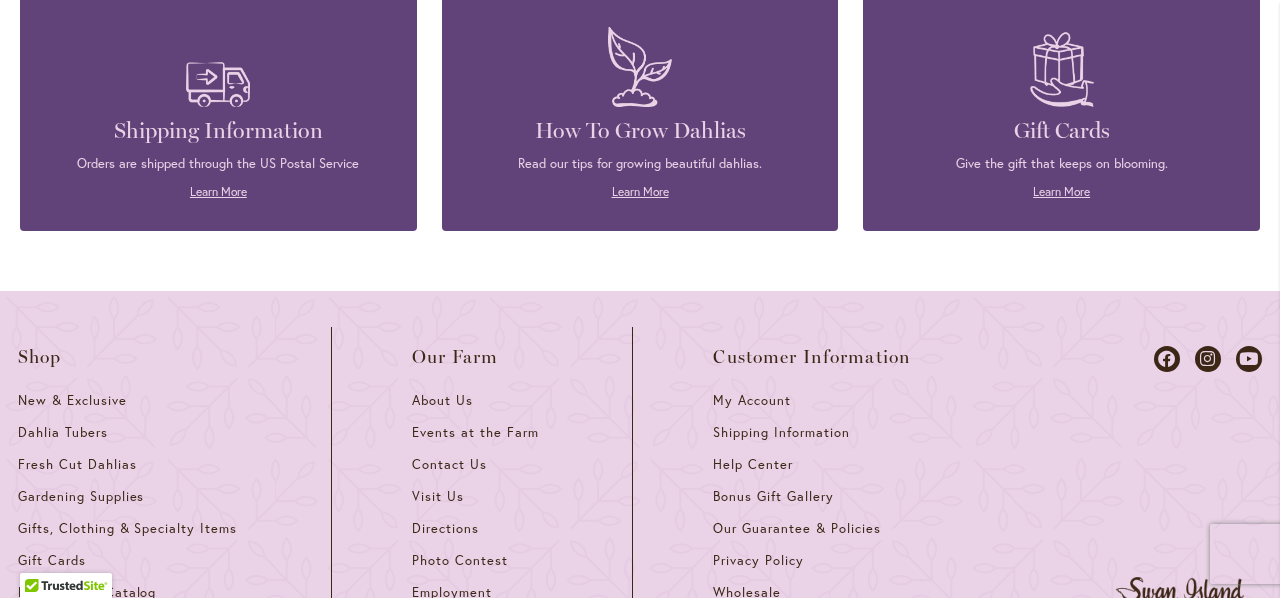 click on "7" at bounding box center [448, -159] 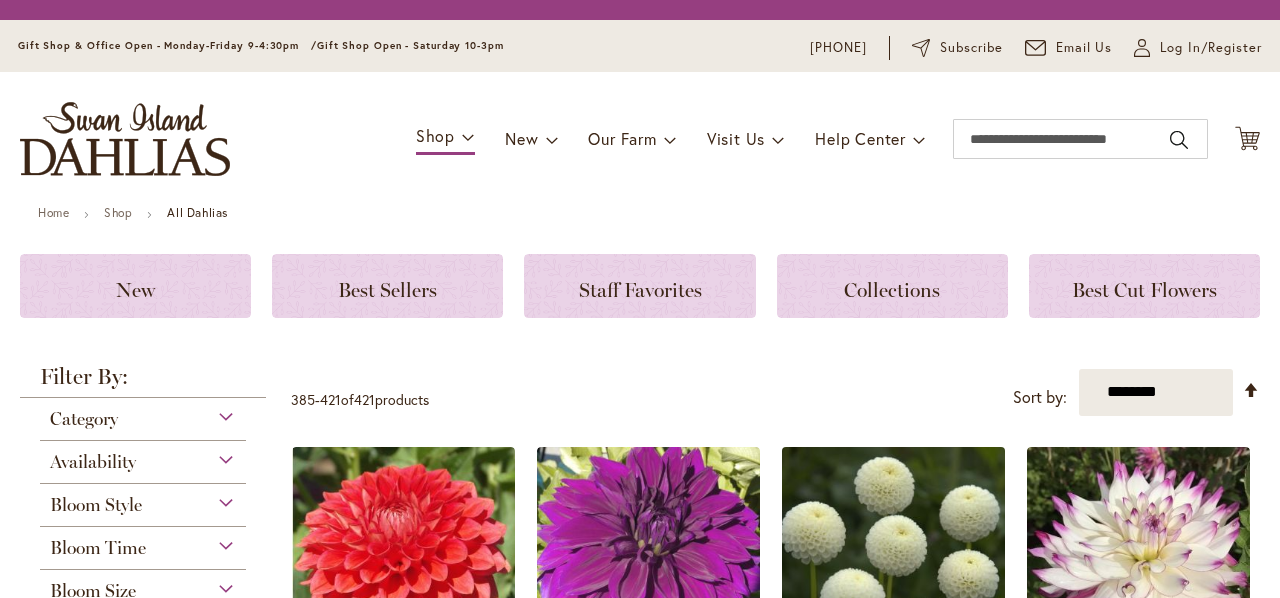 scroll, scrollTop: 0, scrollLeft: 0, axis: both 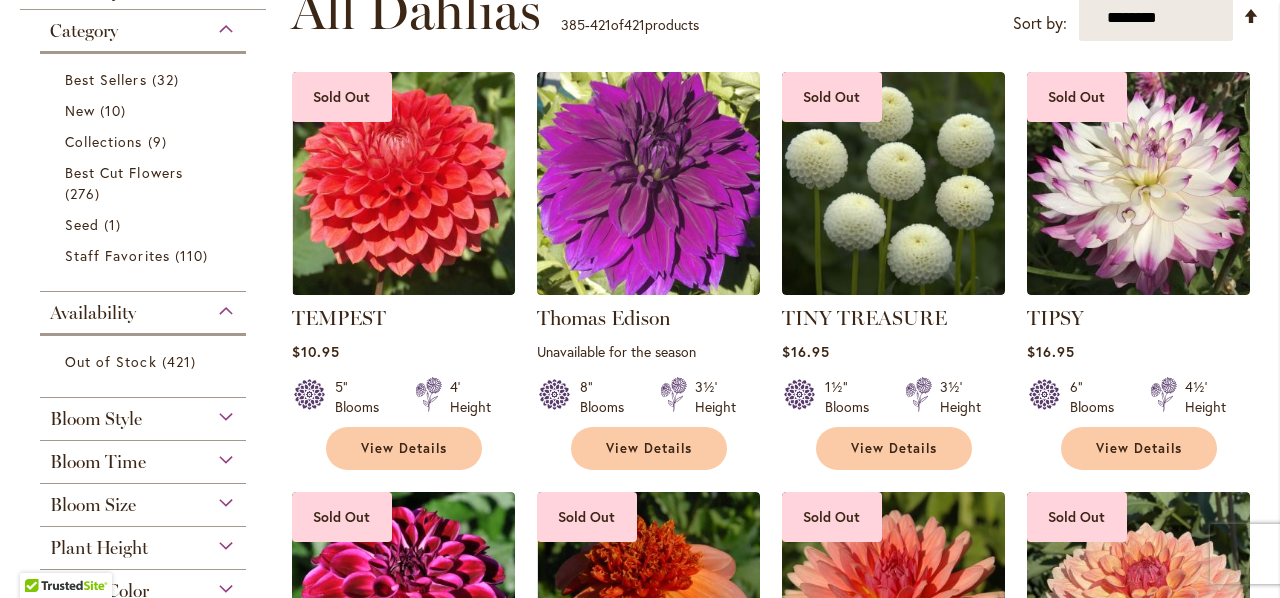 type on "**********" 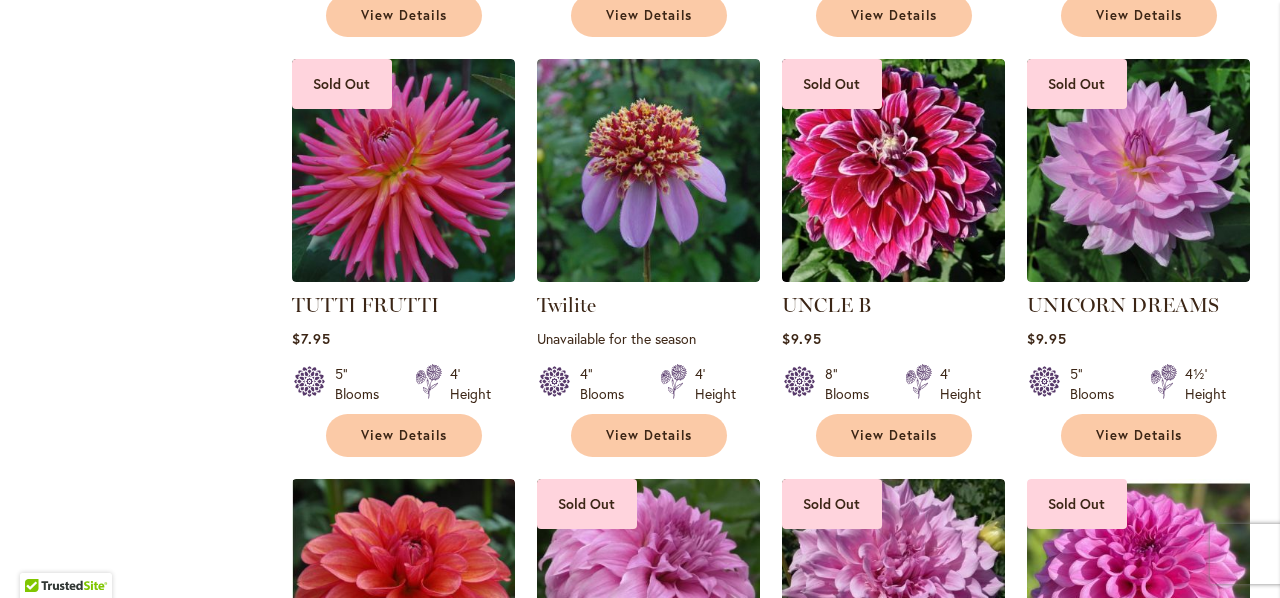 scroll, scrollTop: 0, scrollLeft: 0, axis: both 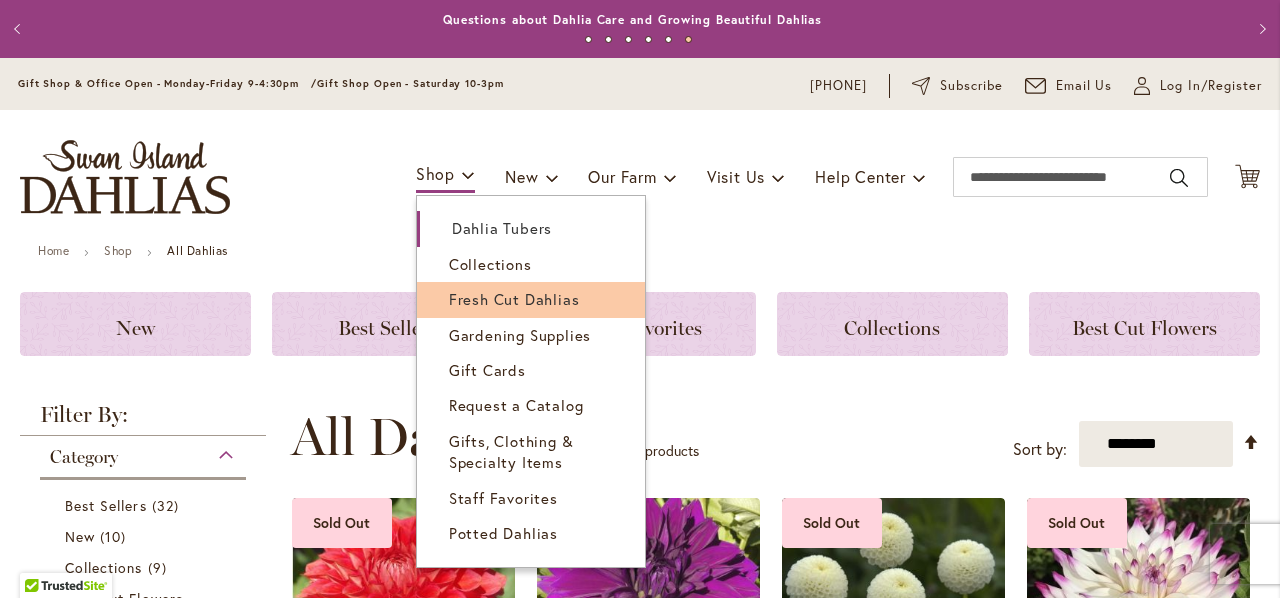click on "Fresh Cut Dahlias" at bounding box center (531, 299) 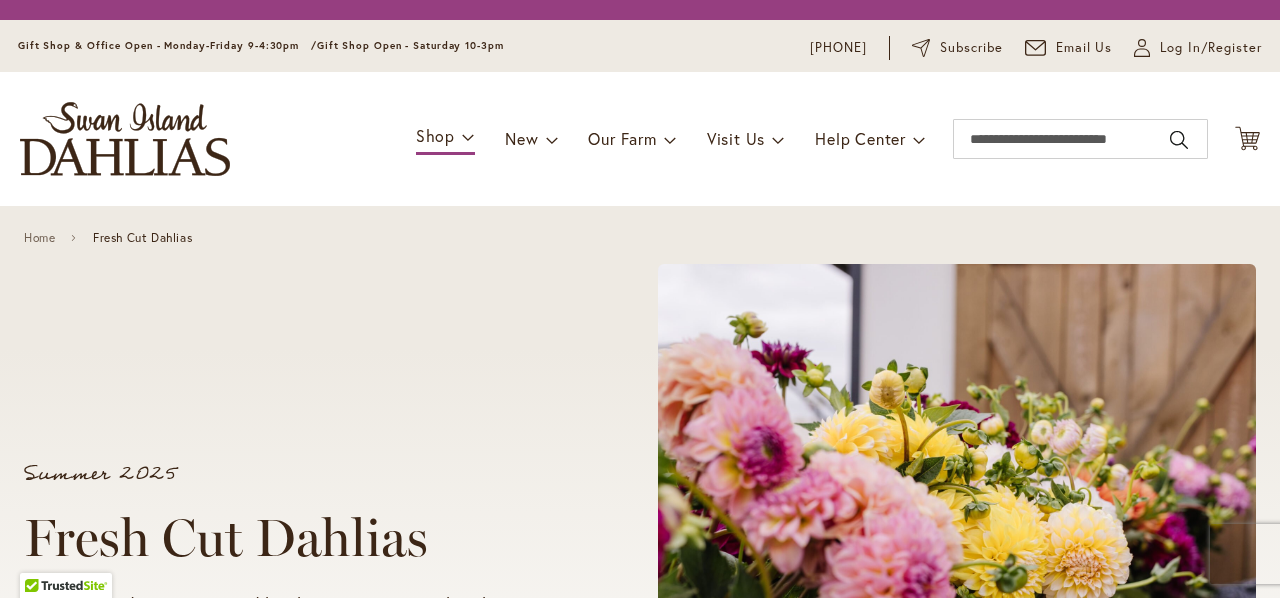 scroll, scrollTop: 0, scrollLeft: 0, axis: both 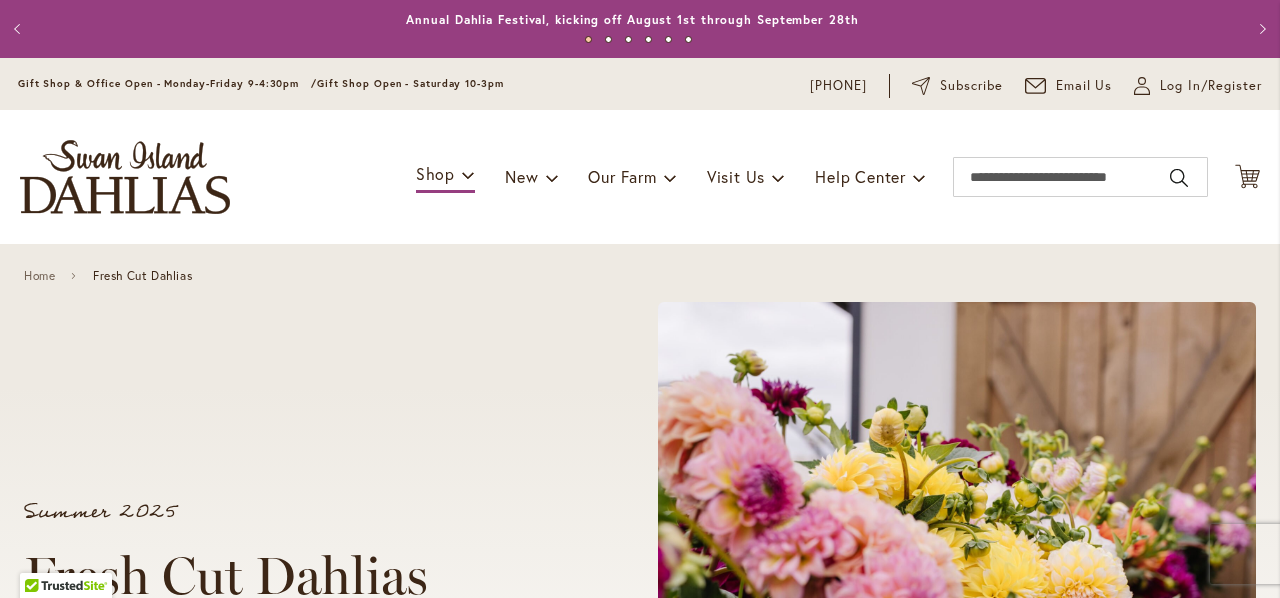 type on "**********" 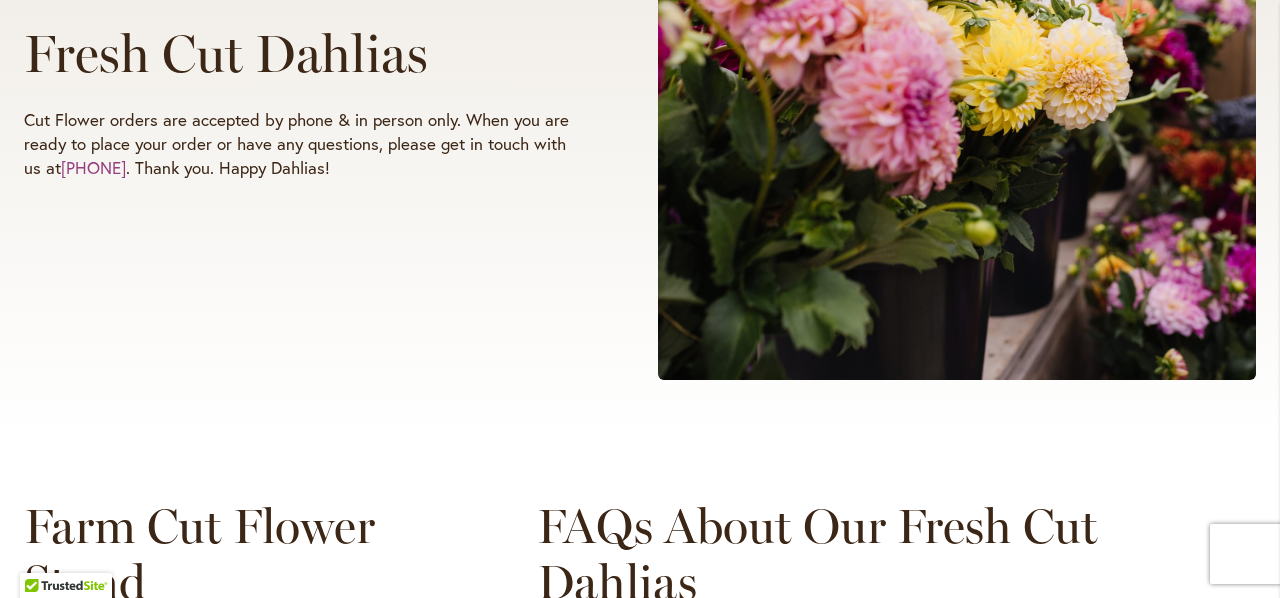 scroll, scrollTop: 1045, scrollLeft: 0, axis: vertical 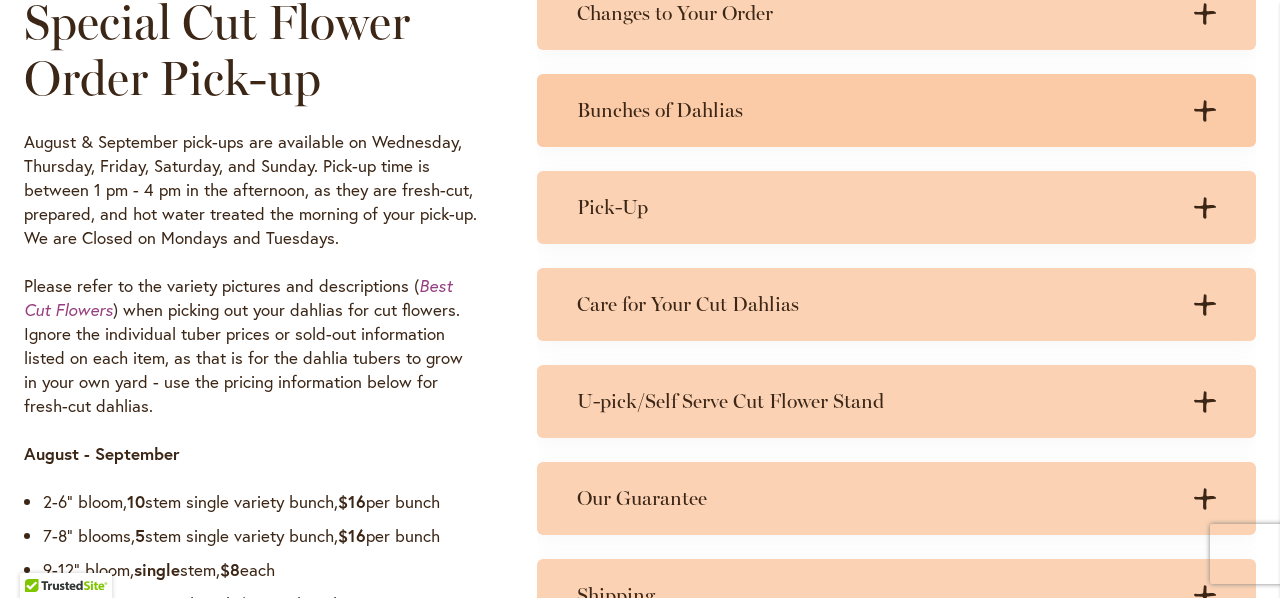 click on "Bunches of Dahlias" at bounding box center (876, 110) 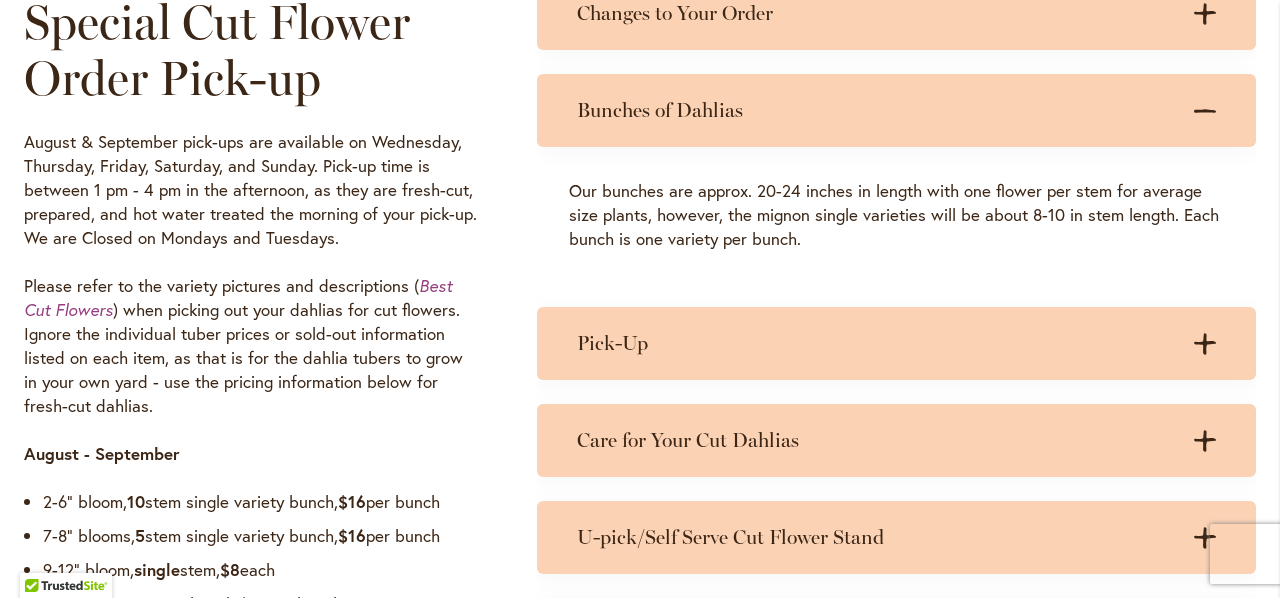 scroll, scrollTop: 1044, scrollLeft: 0, axis: vertical 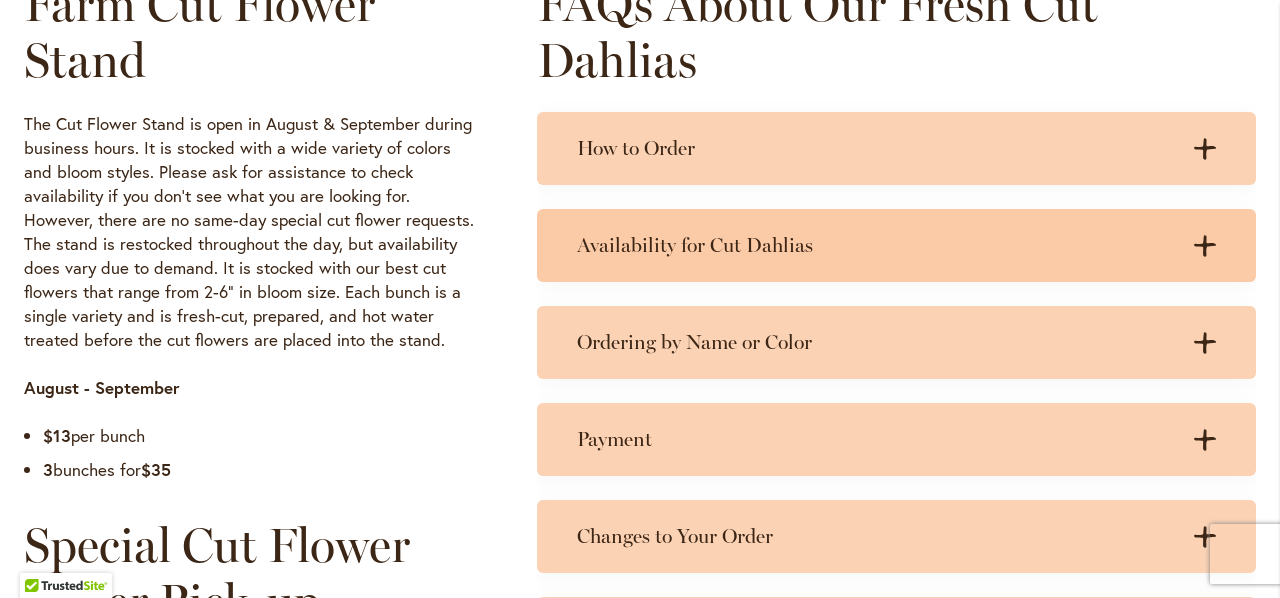 click on "Availability for Cut Dahlias" at bounding box center (876, 245) 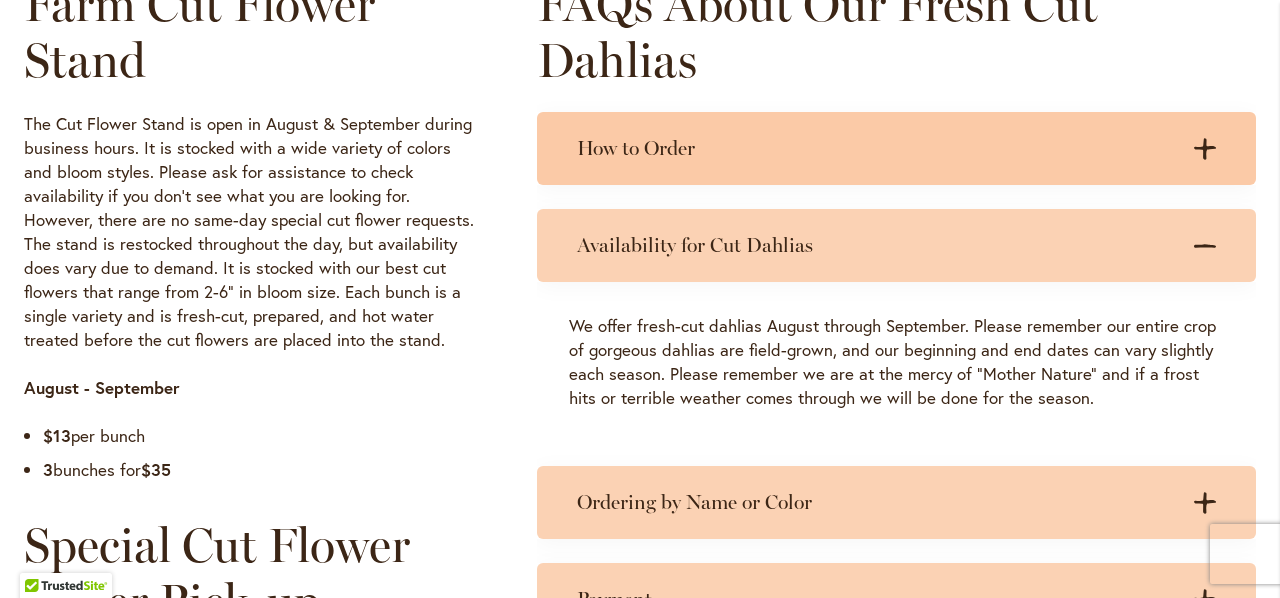 click on "How to Order" at bounding box center [876, 148] 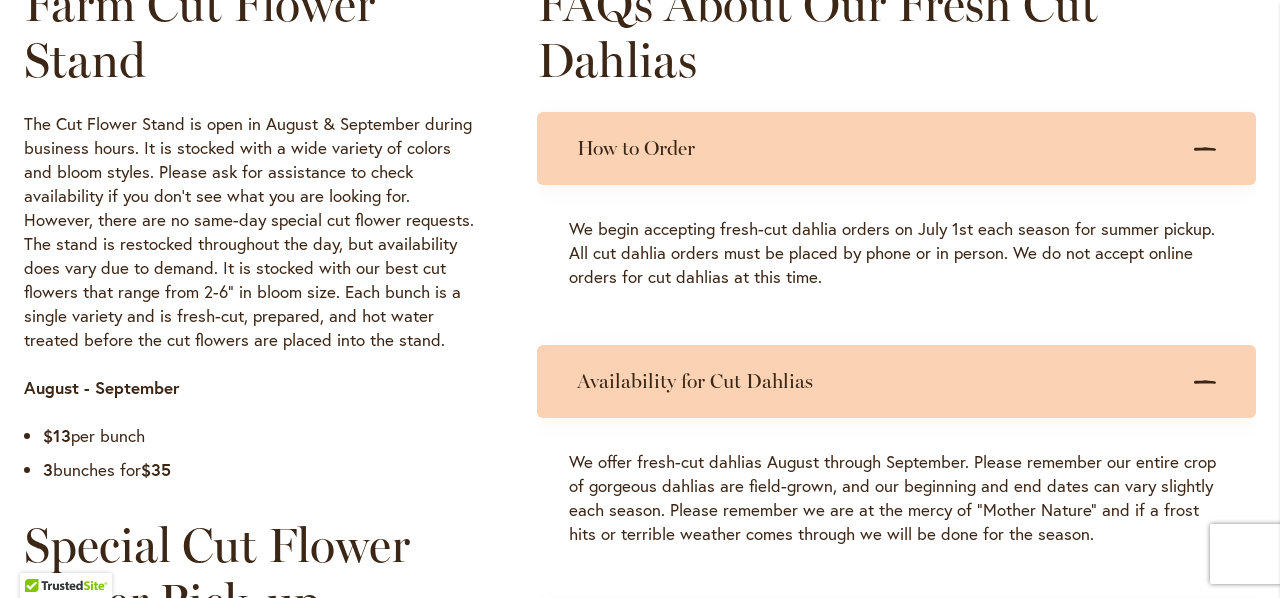 click on "Farm Cut Flower Stand
The Cut Flower Stand is open in August & September during business hours. It is stocked with a wide variety of colors and bloom styles. Please ask for assistance to check availability if you don't see what you are looking for. However, there are no same-day special cut flower requests. The stand is restocked throughout the day, but availability does vary due to demand. It is stocked with our best cut flowers that range from 2-6" in bloom size. Each bunch is a single variety and is fresh-cut, prepared, and hot water treated before the cut flowers are placed into the stand.
August - September
$13  per bunch
3  bunches for  $35
Special Cut Flower Order Pick-up
August & September pick-ups are available on Wednesday, Thursday, Friday, Saturday, and Sunday. Pick-up time is between 1 pm - 4 pm in the afternoon, as they are fresh-cut, prepared, and hot water treated the morning of your pick-up. We are Closed on Mondays and Tuesdays.
Best Cut Flowers" at bounding box center (640, 781) 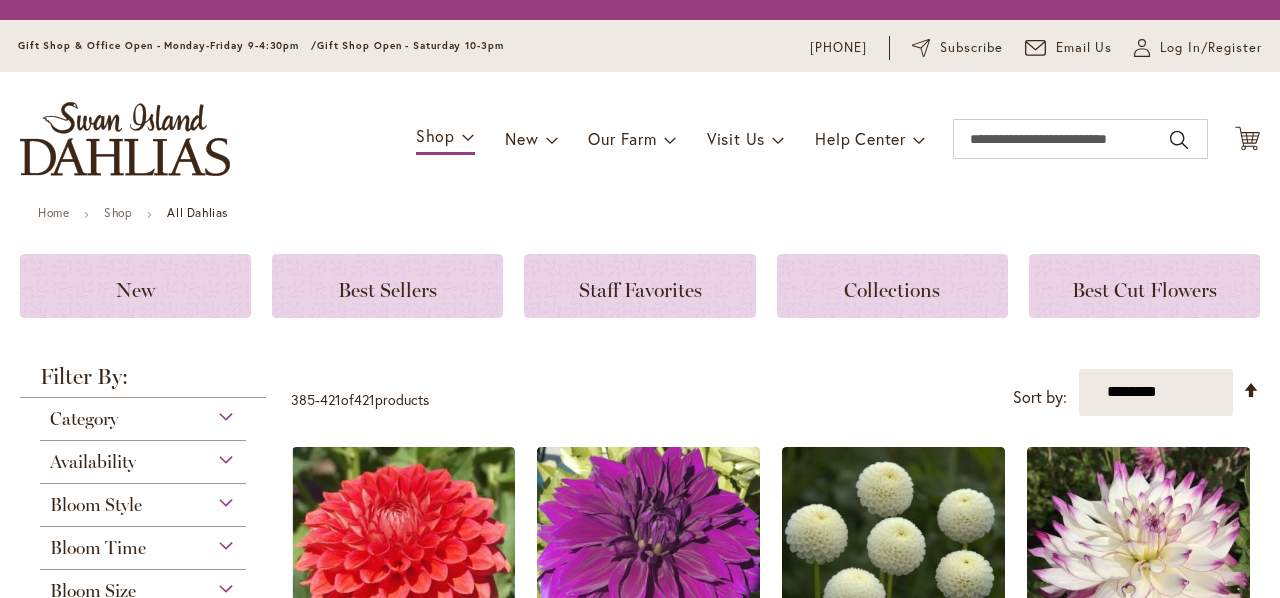 scroll, scrollTop: 0, scrollLeft: 0, axis: both 